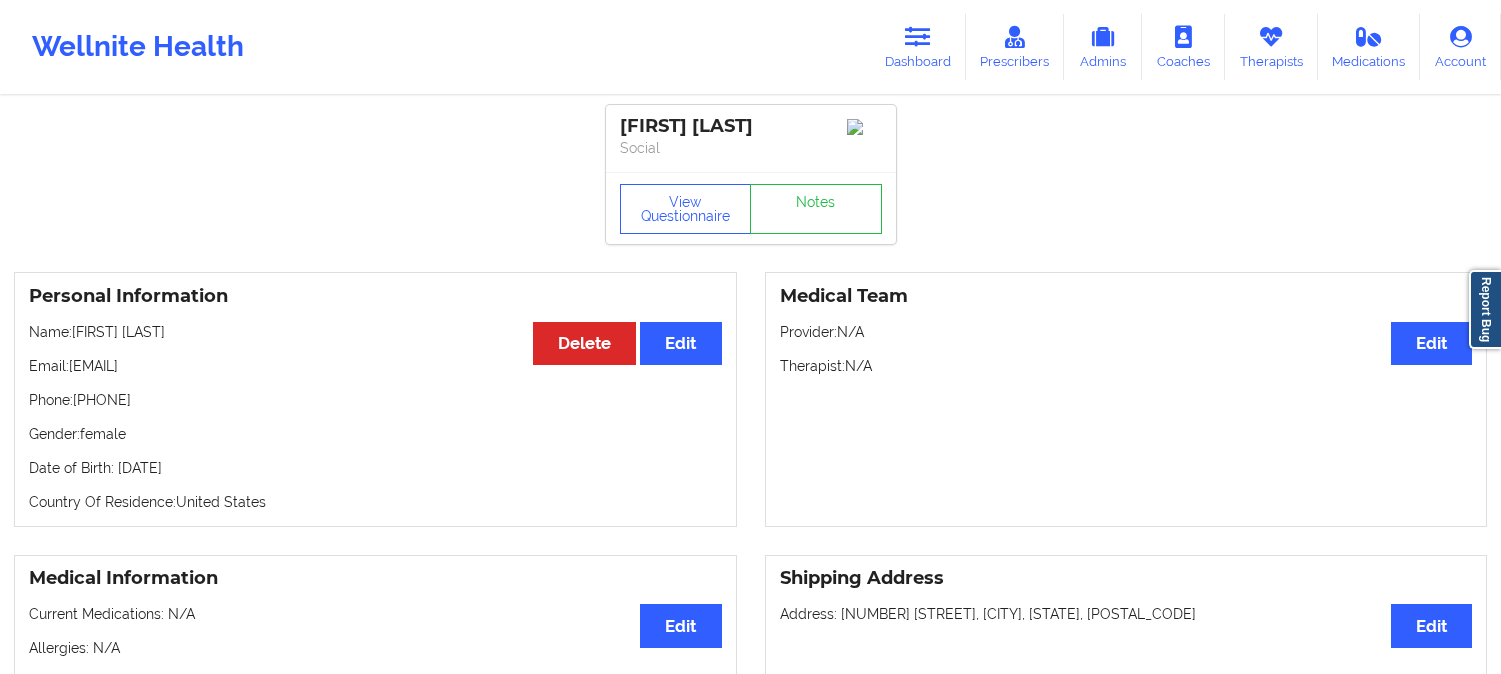 scroll, scrollTop: 1507, scrollLeft: 0, axis: vertical 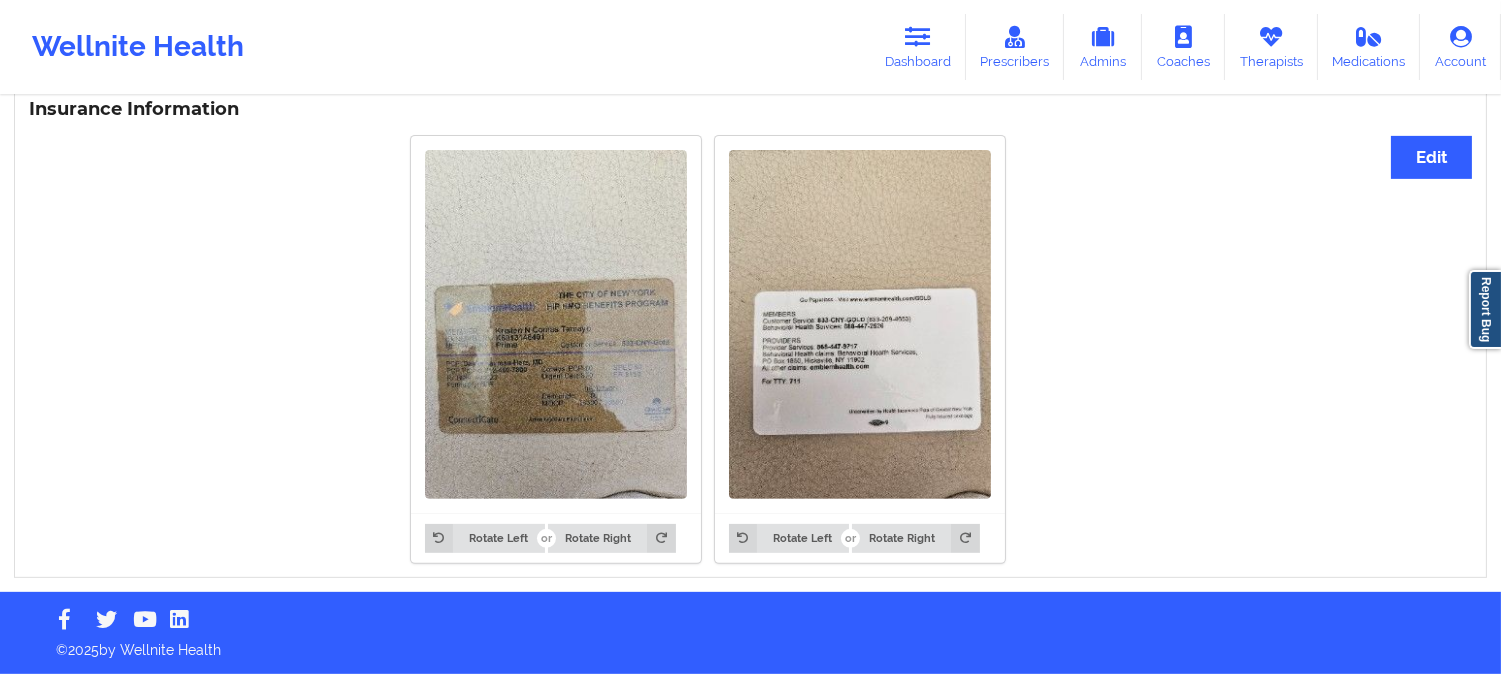 click on "Dashboard" at bounding box center [918, 47] 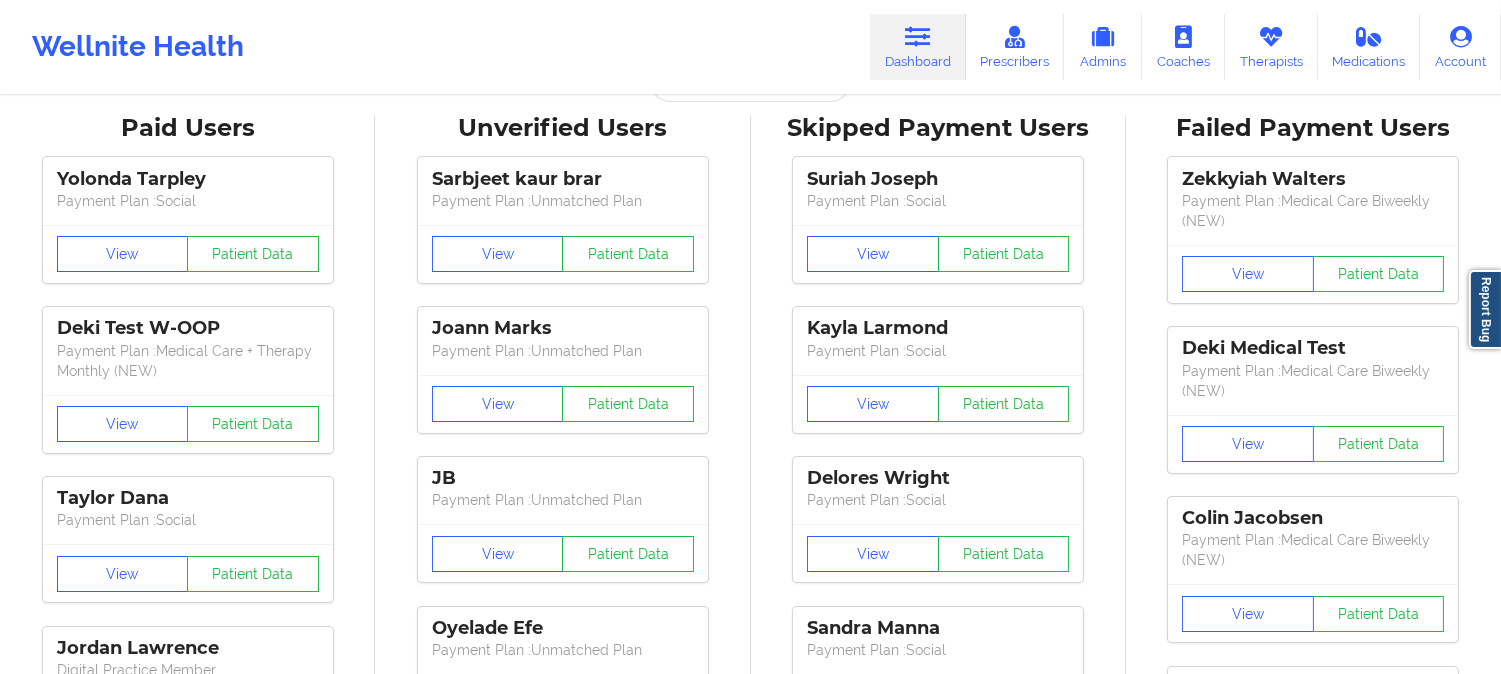 scroll, scrollTop: 0, scrollLeft: 0, axis: both 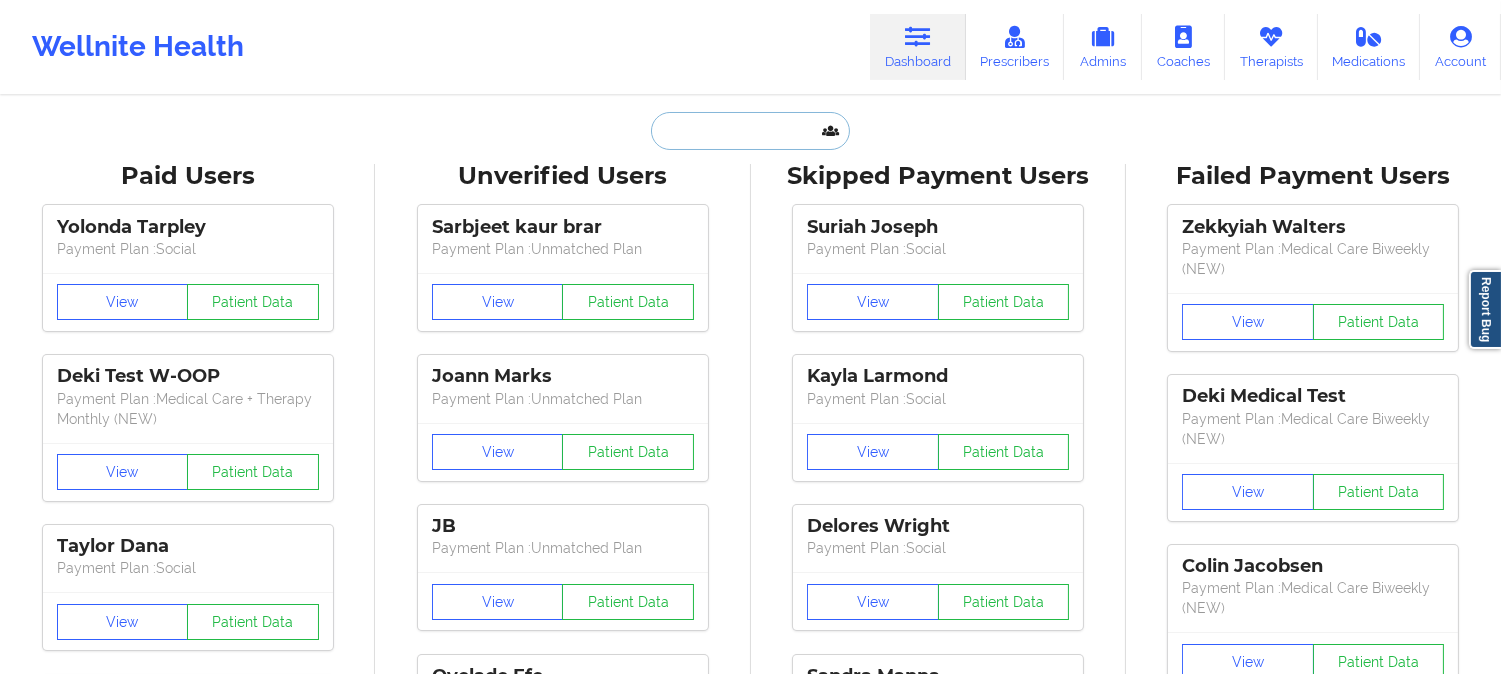 click at bounding box center (750, 131) 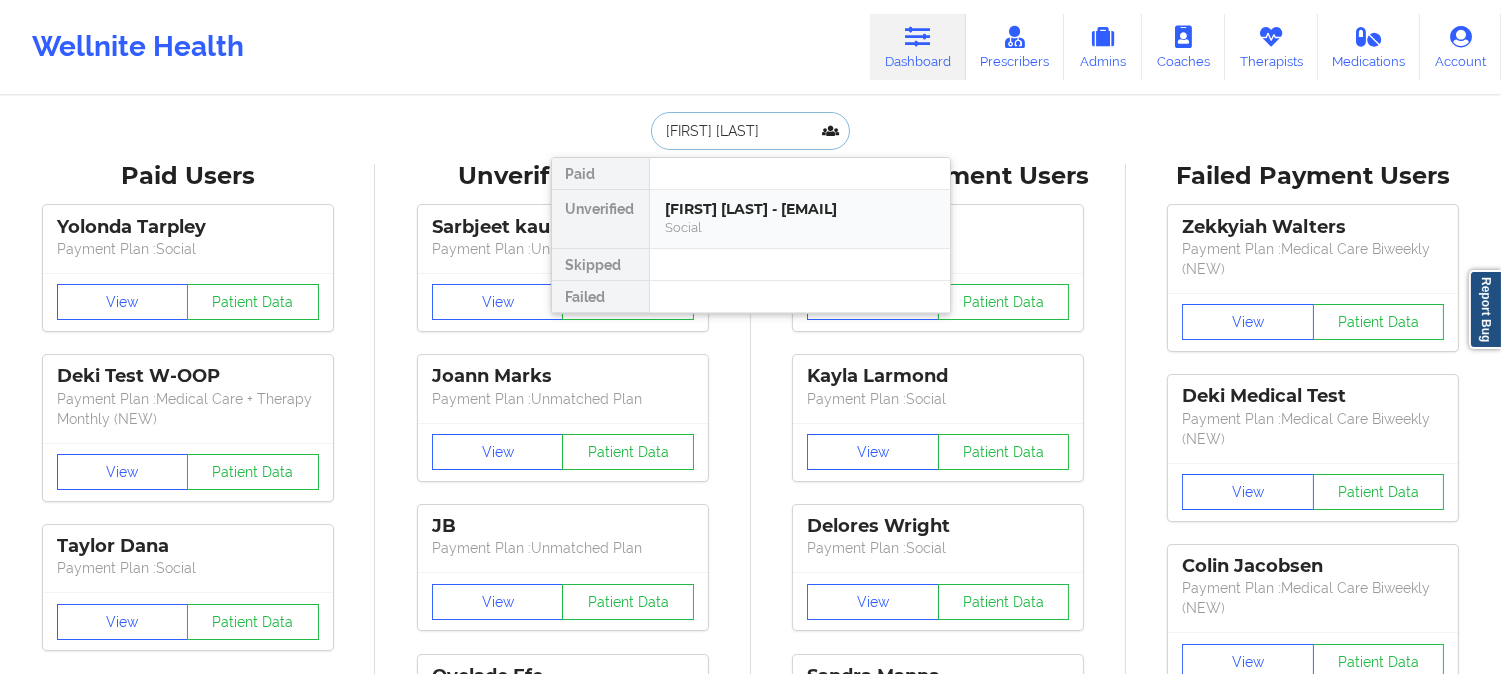 click on "[FIRST] [LAST] - [EMAIL]" at bounding box center (800, 209) 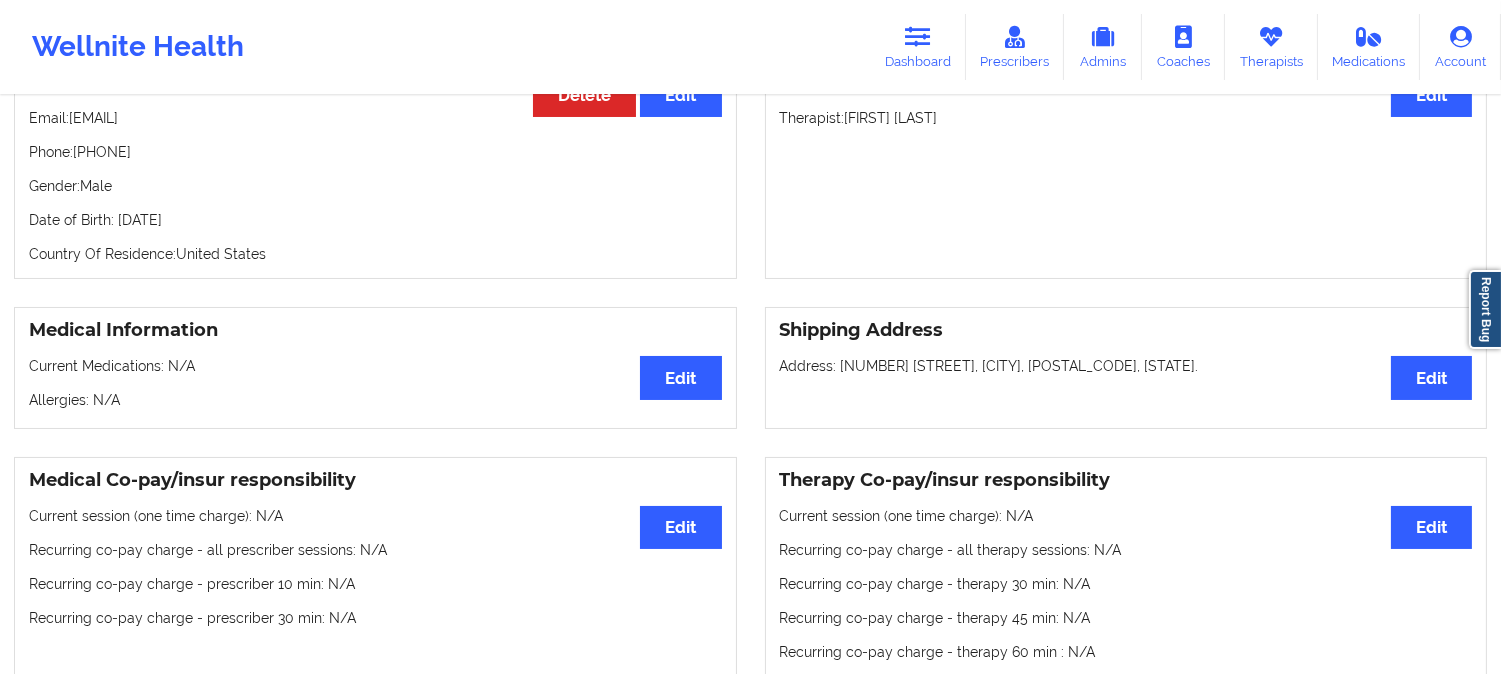 scroll, scrollTop: 222, scrollLeft: 0, axis: vertical 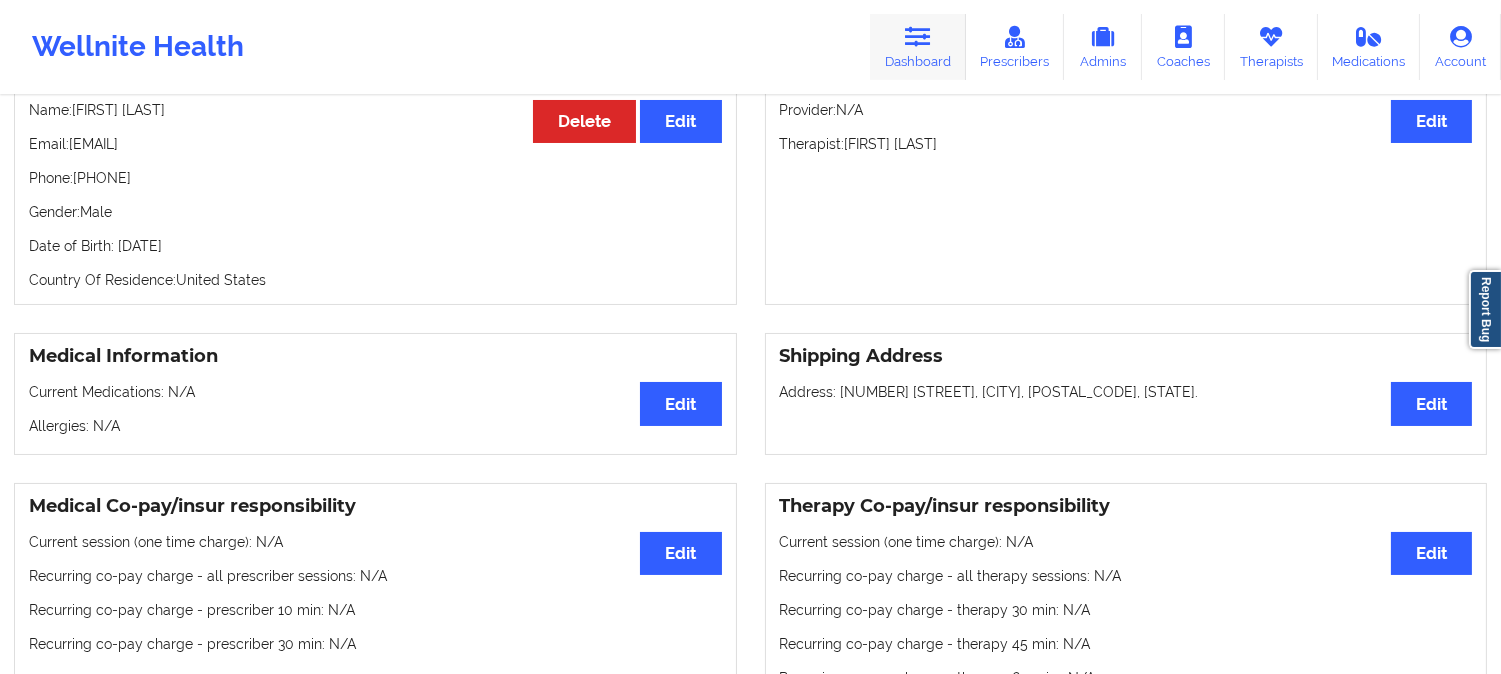 click at bounding box center (918, 37) 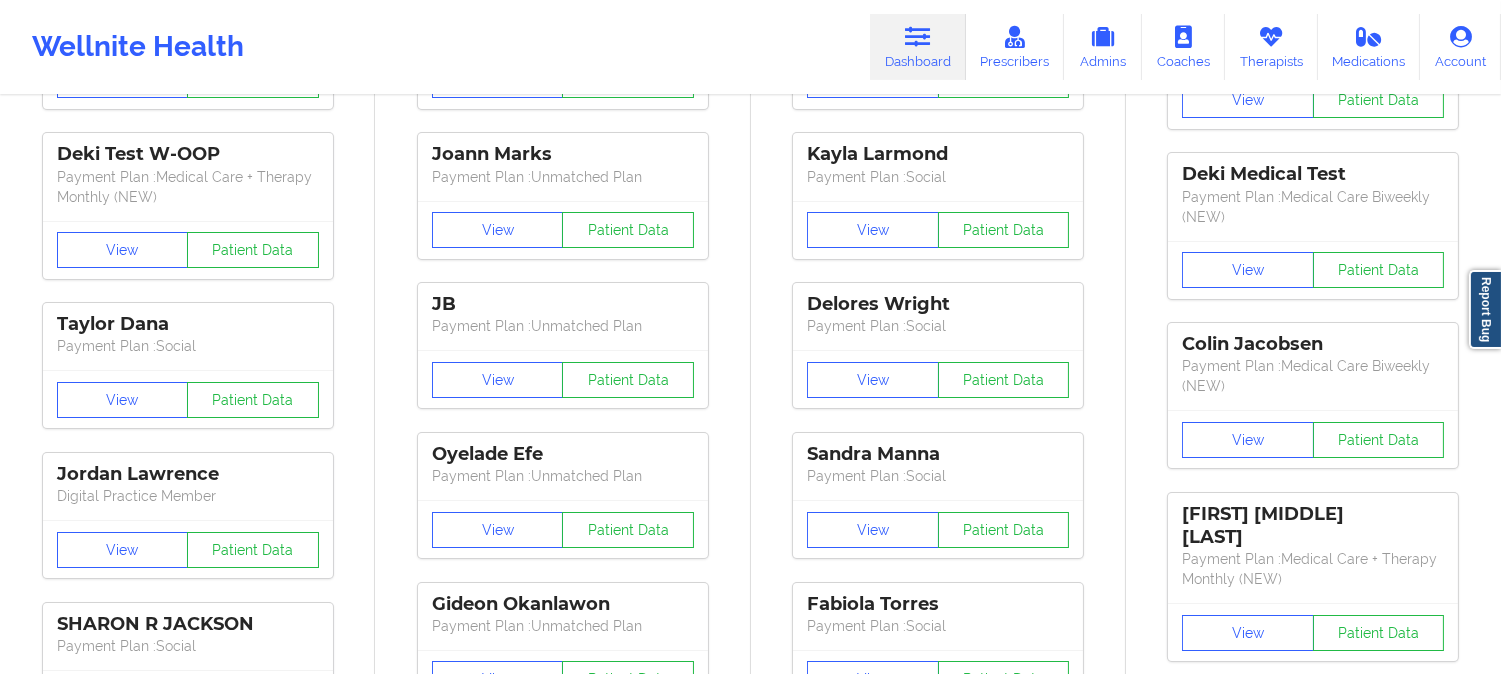 scroll, scrollTop: 0, scrollLeft: 0, axis: both 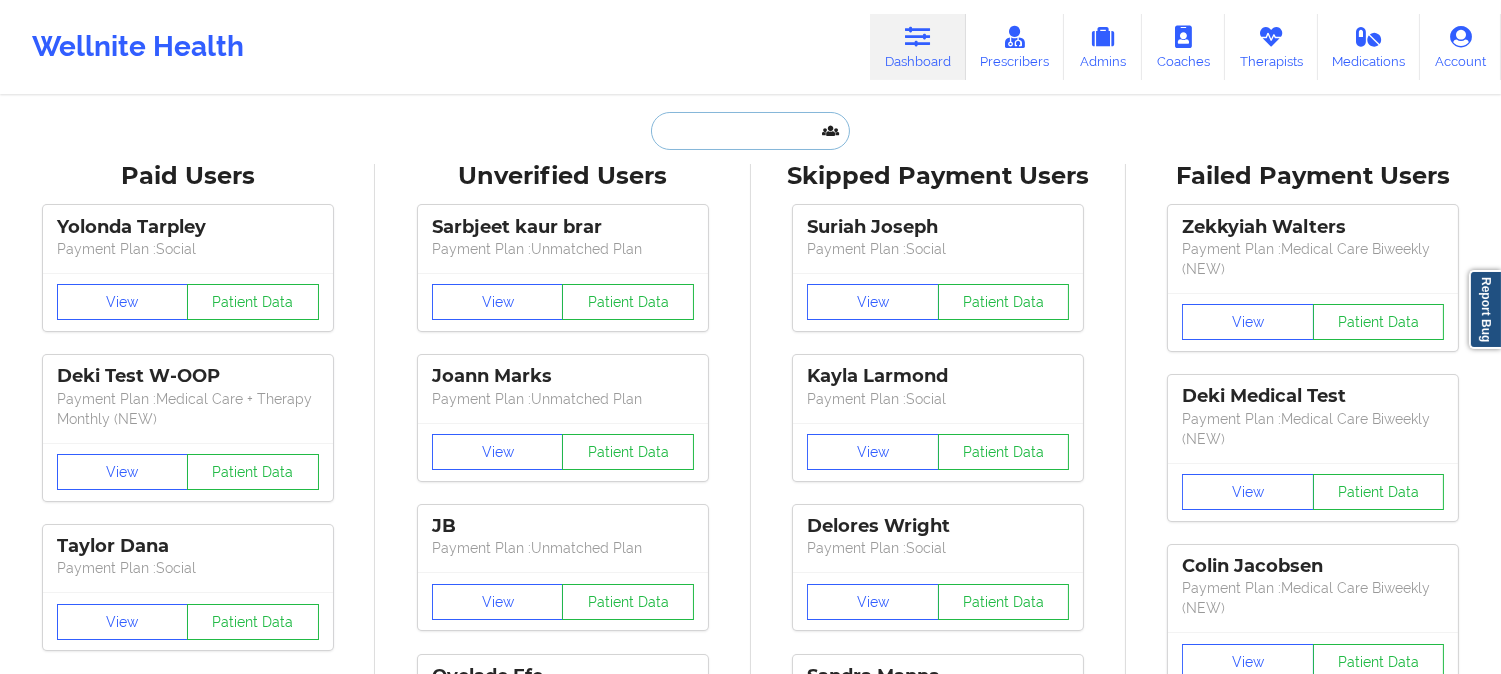 click at bounding box center [750, 131] 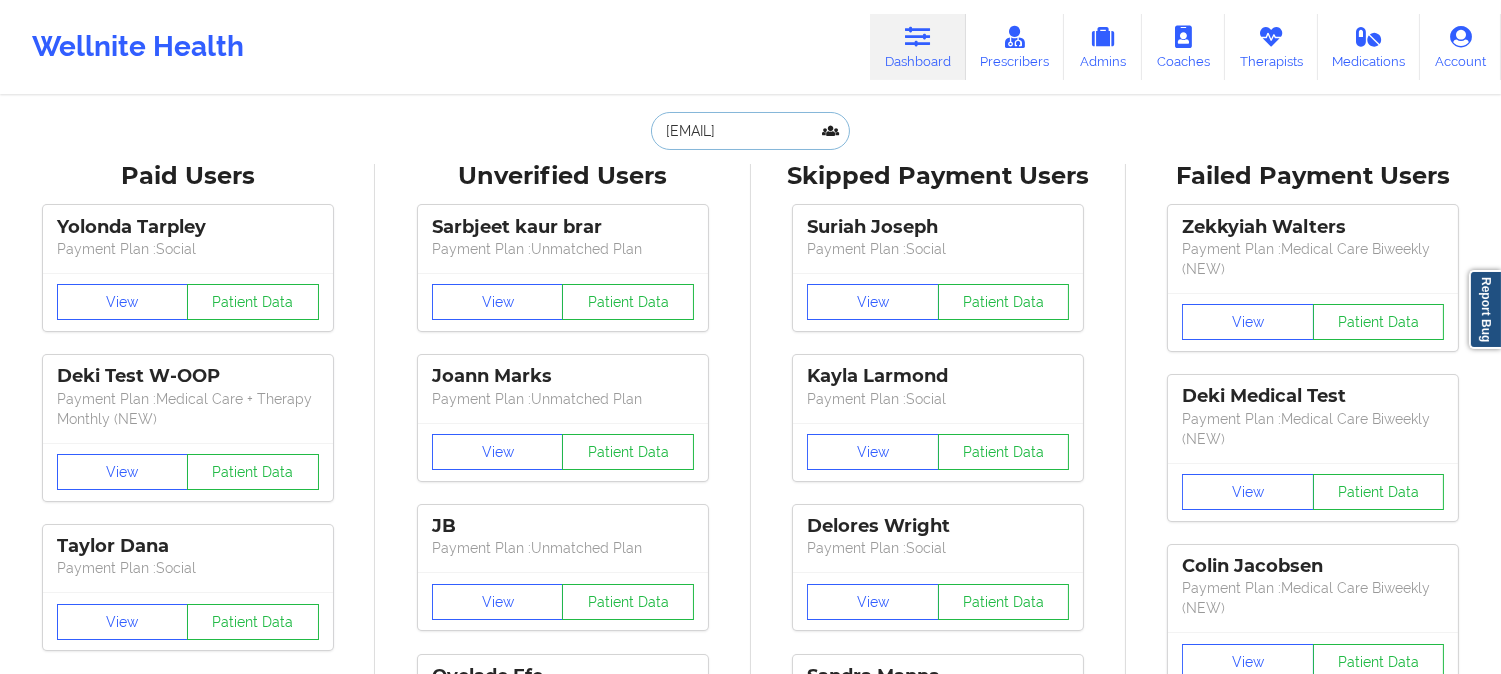 scroll, scrollTop: 0, scrollLeft: 34, axis: horizontal 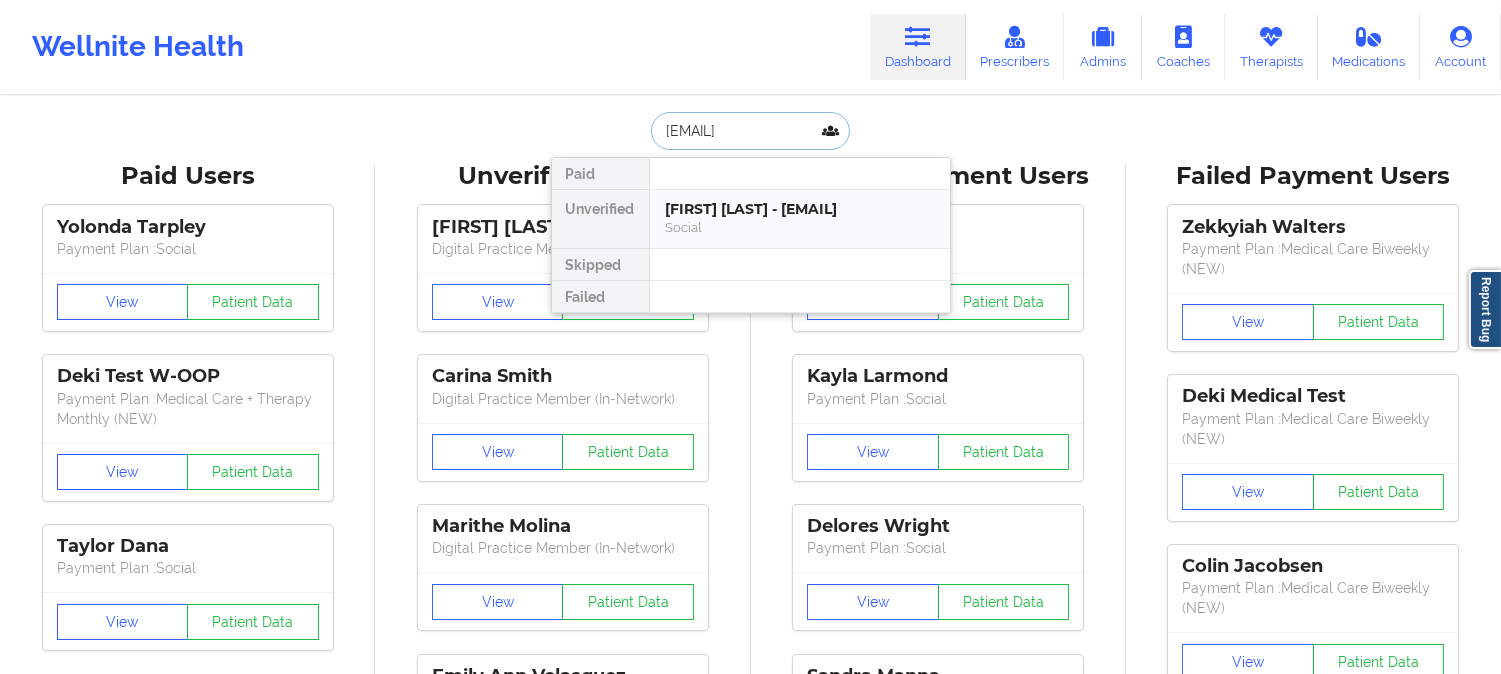 click on "Social" at bounding box center (800, 227) 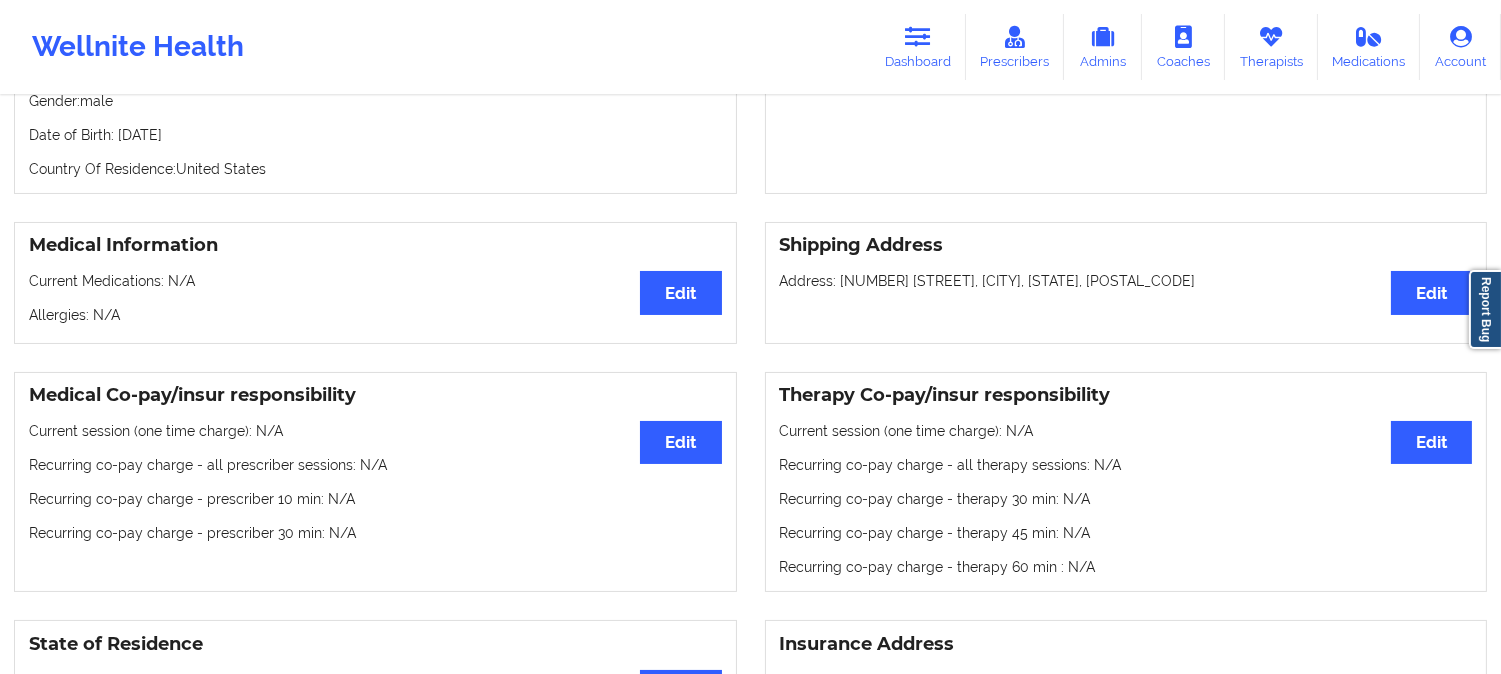 scroll, scrollTop: 0, scrollLeft: 0, axis: both 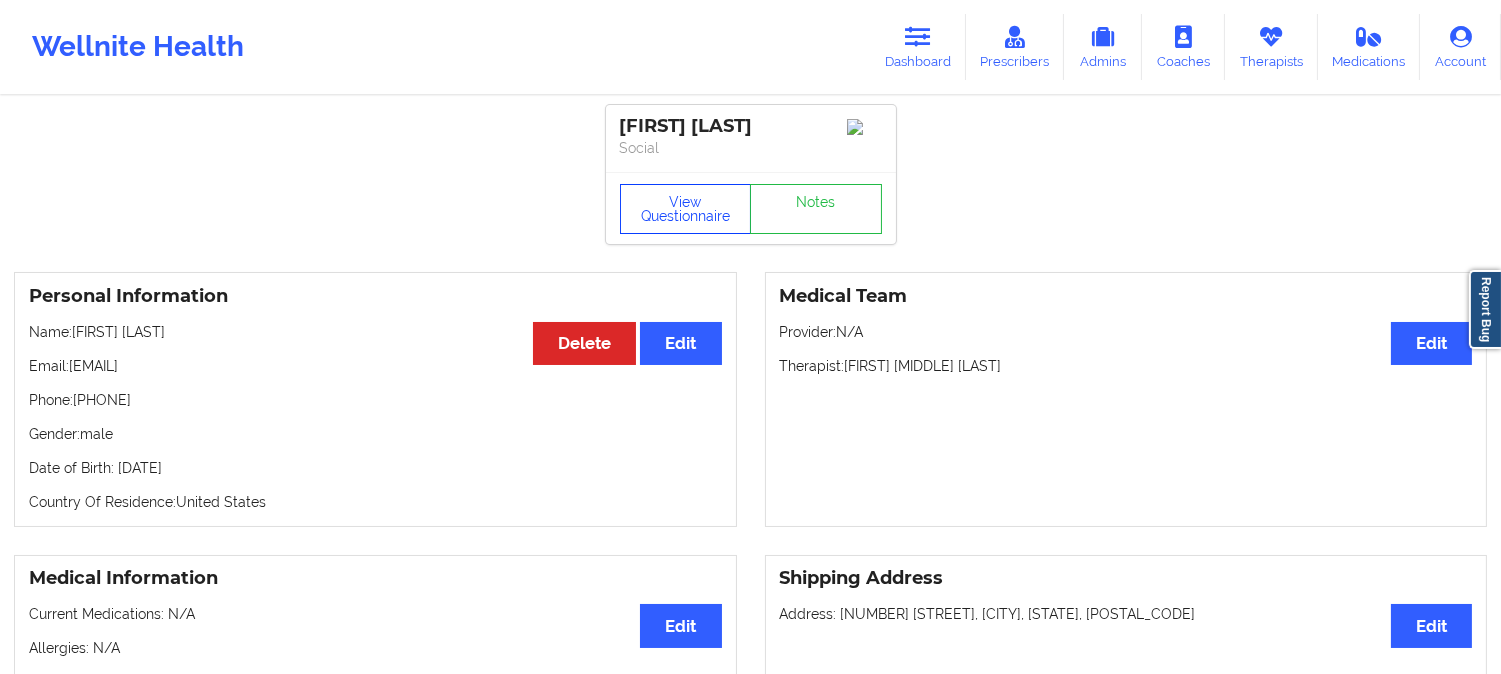 click on "View Questionnaire" at bounding box center [686, 209] 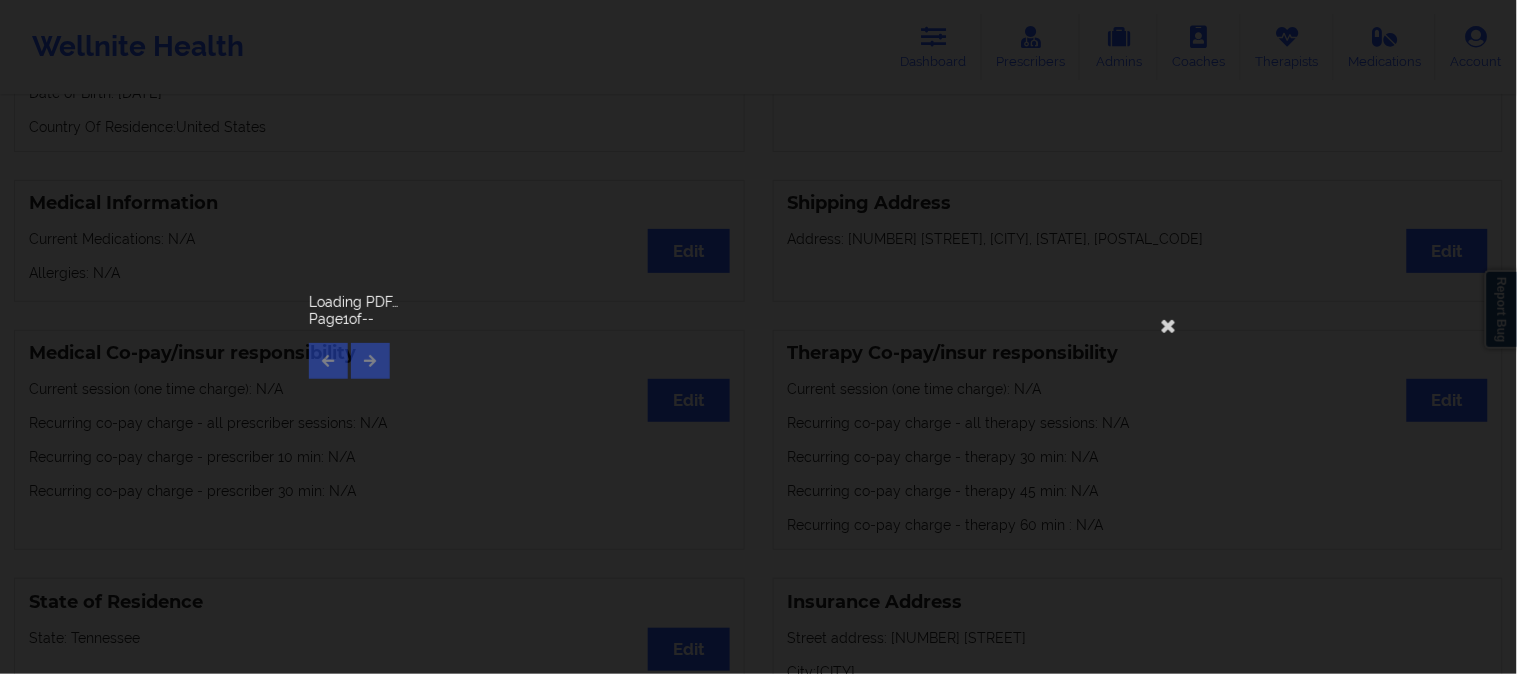 scroll, scrollTop: 222, scrollLeft: 0, axis: vertical 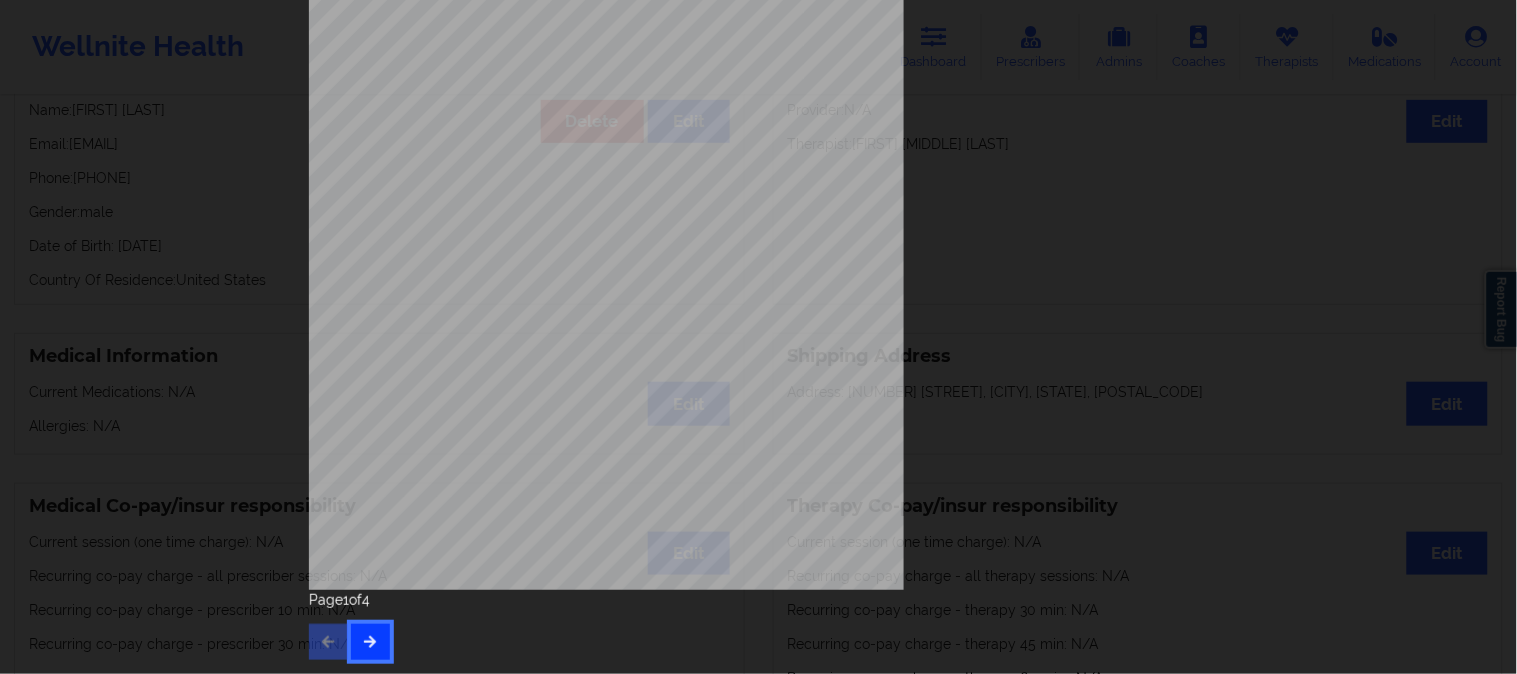 click at bounding box center [370, 642] 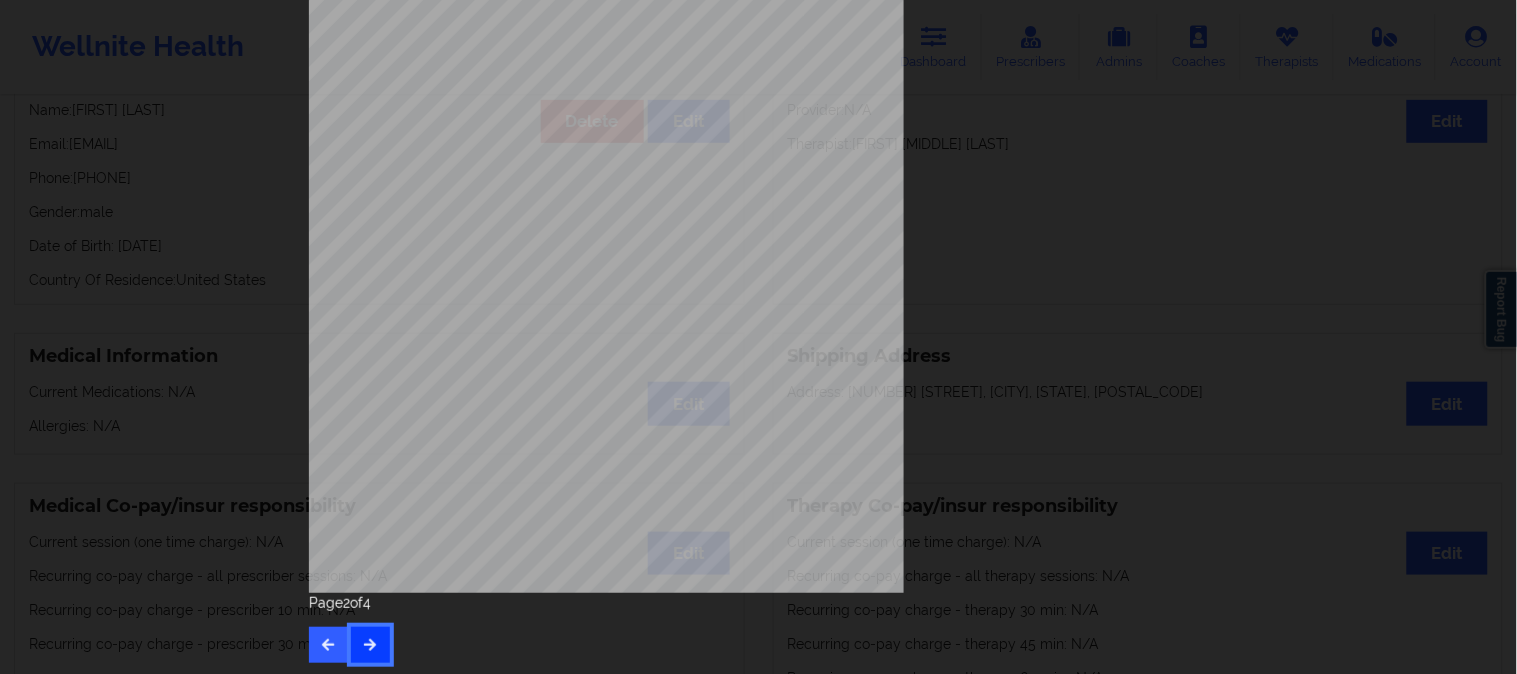 scroll, scrollTop: 280, scrollLeft: 0, axis: vertical 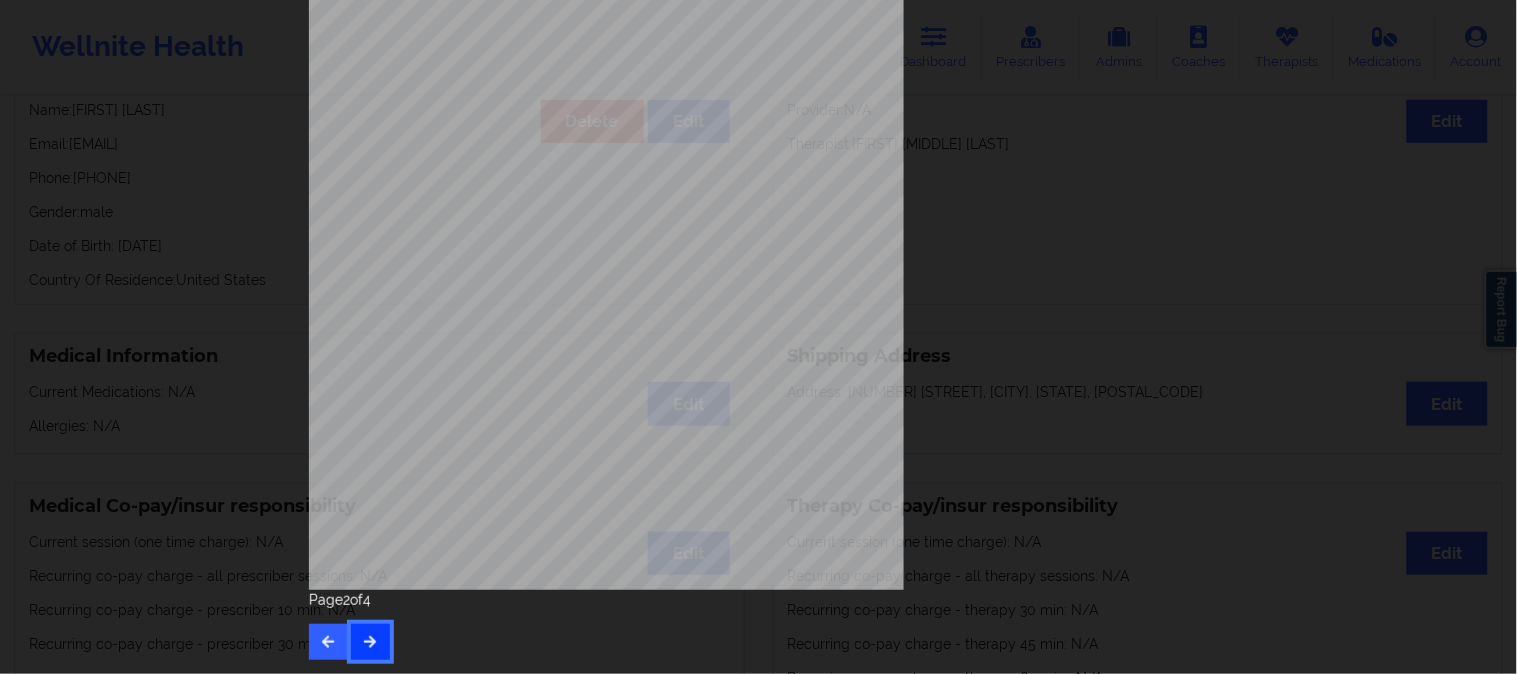 click at bounding box center (370, 642) 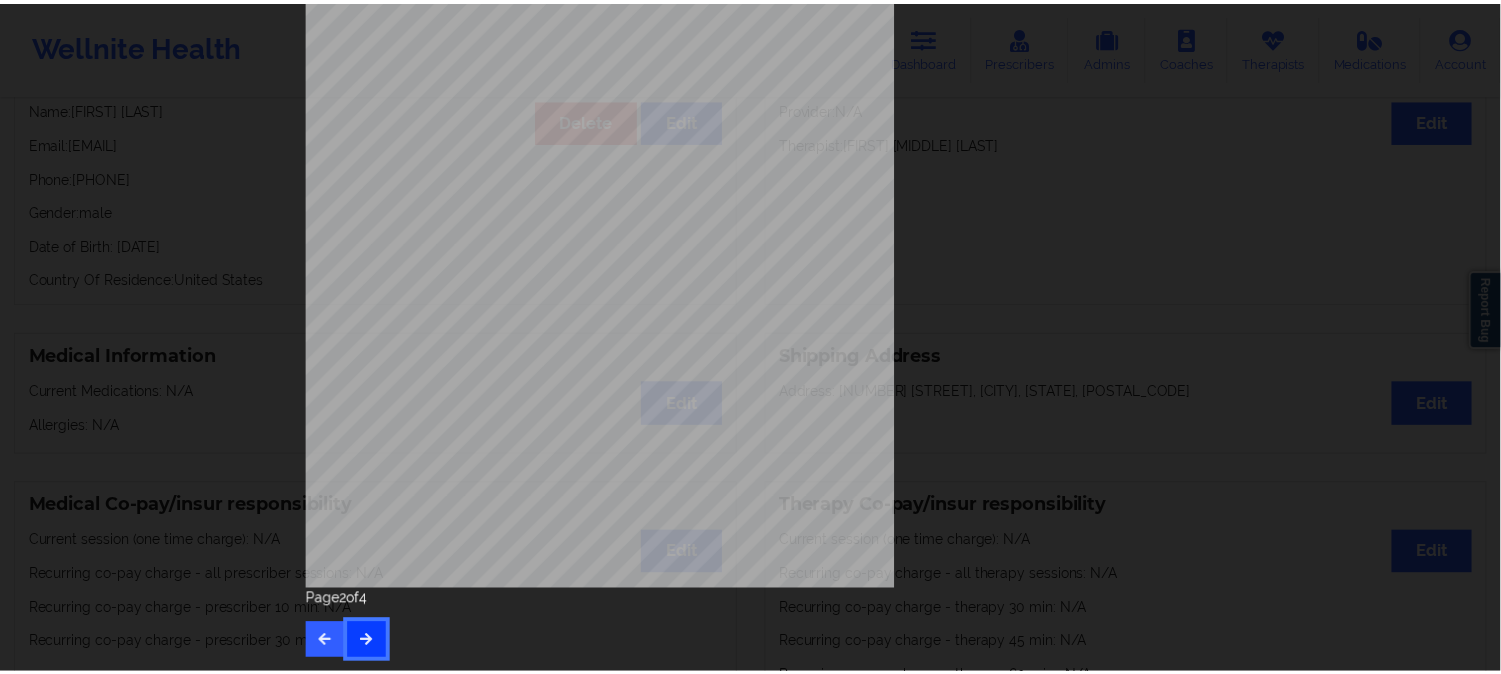scroll, scrollTop: 0, scrollLeft: 0, axis: both 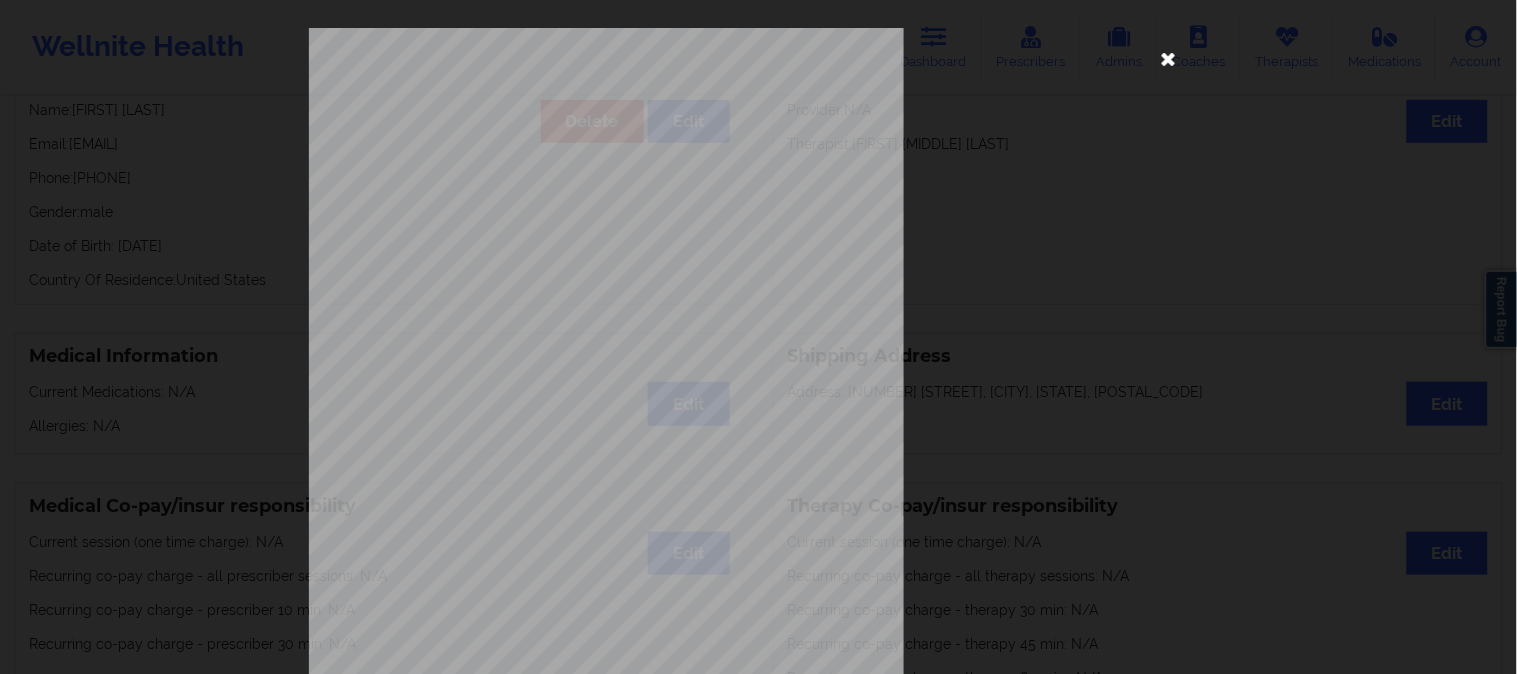 click at bounding box center (1169, 58) 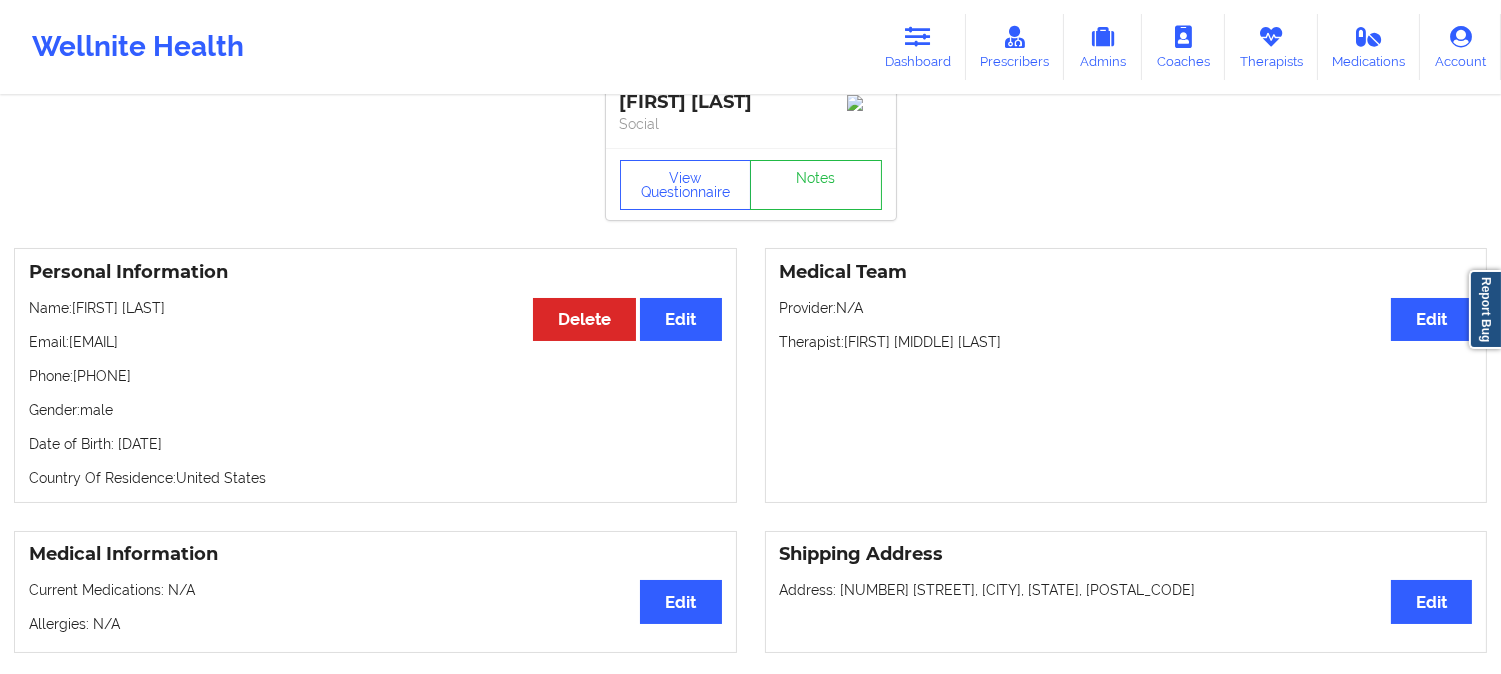scroll, scrollTop: 0, scrollLeft: 0, axis: both 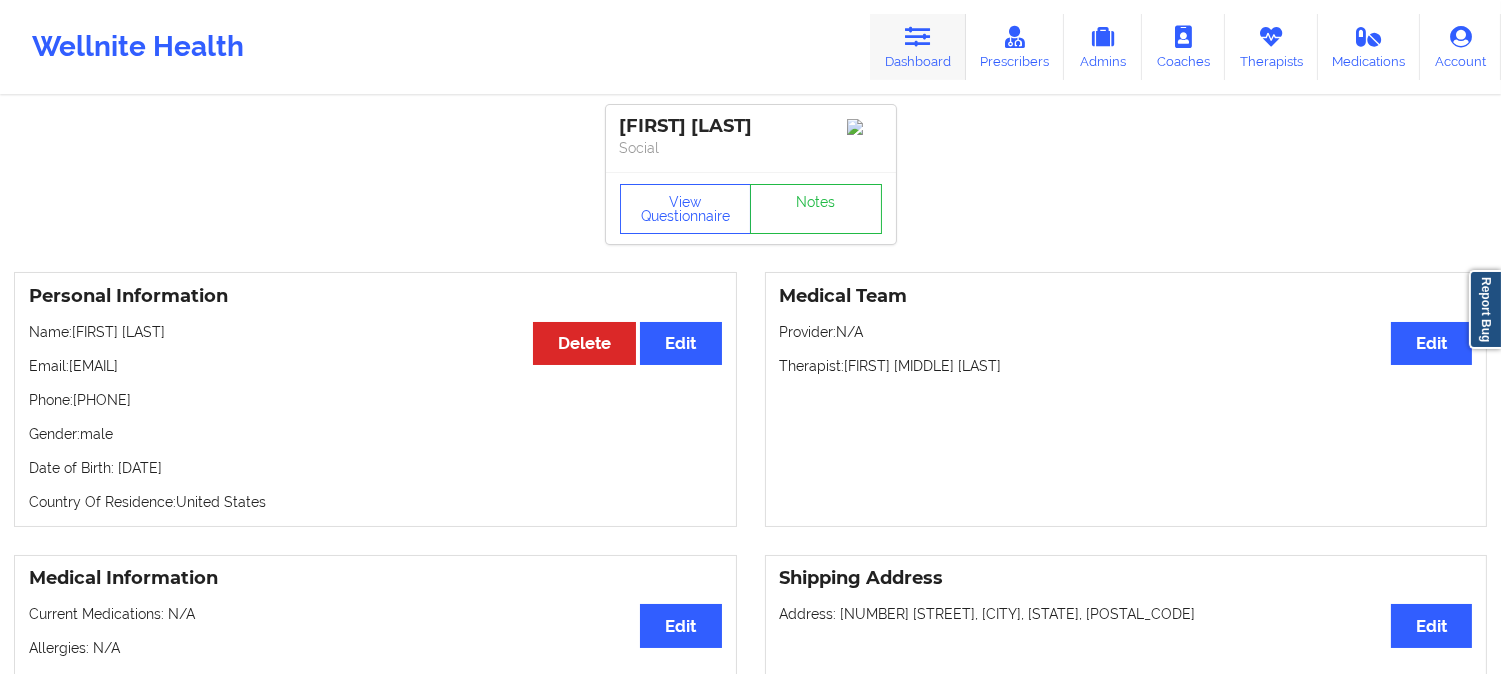 click on "Dashboard" at bounding box center (918, 47) 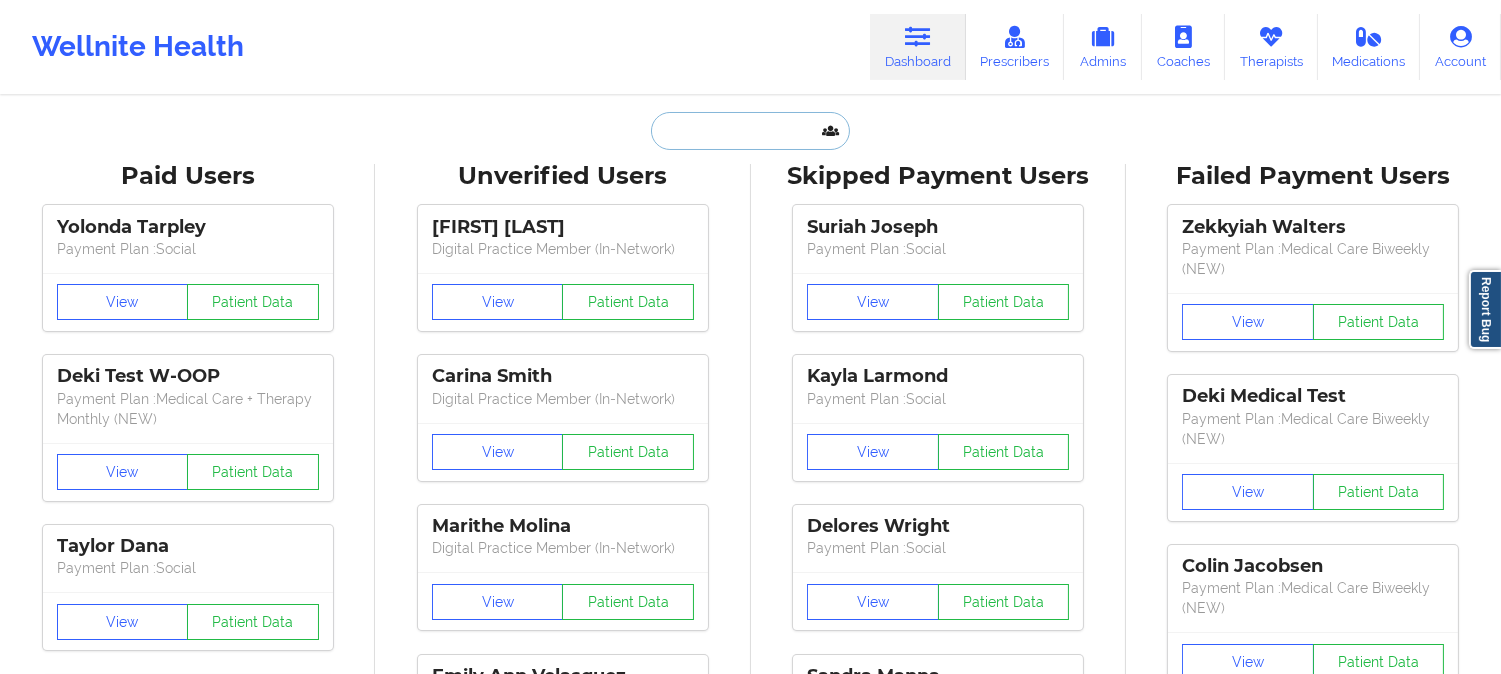 click at bounding box center (750, 131) 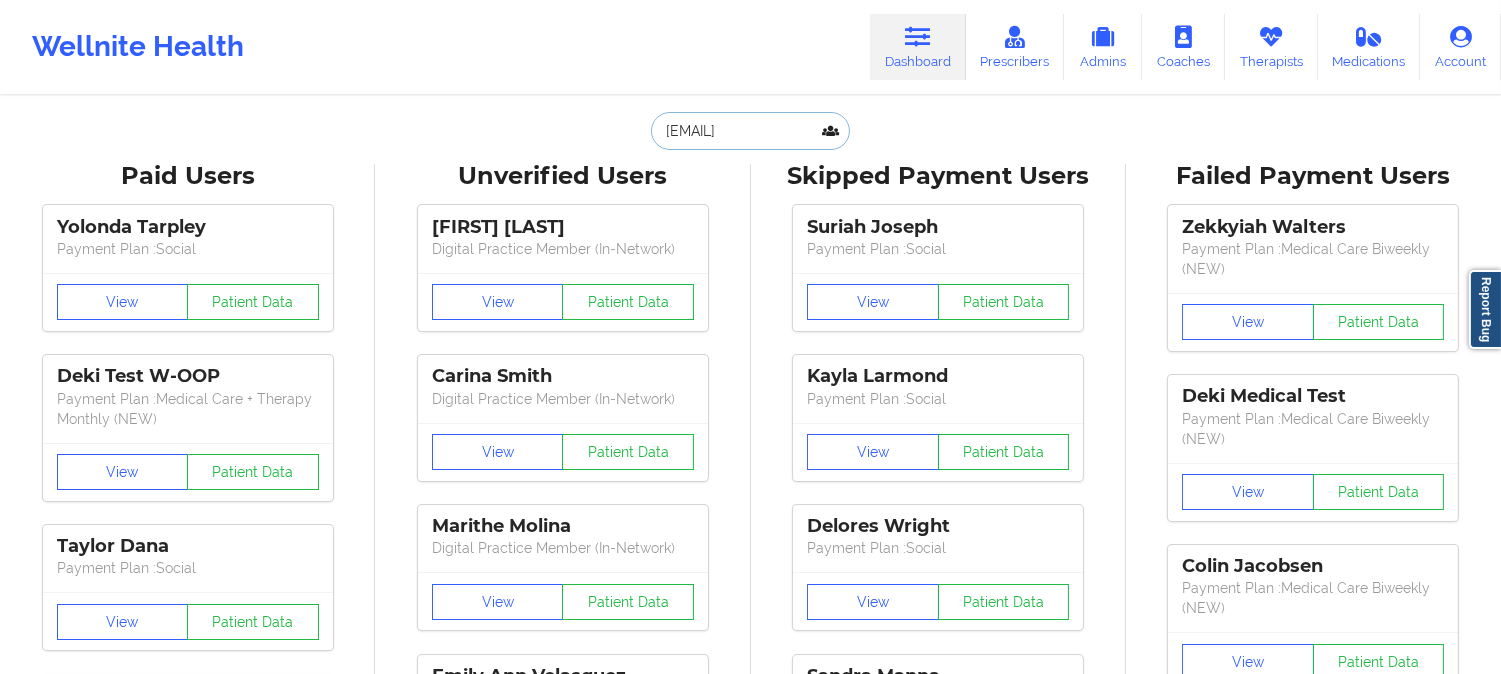 scroll, scrollTop: 0, scrollLeft: 15, axis: horizontal 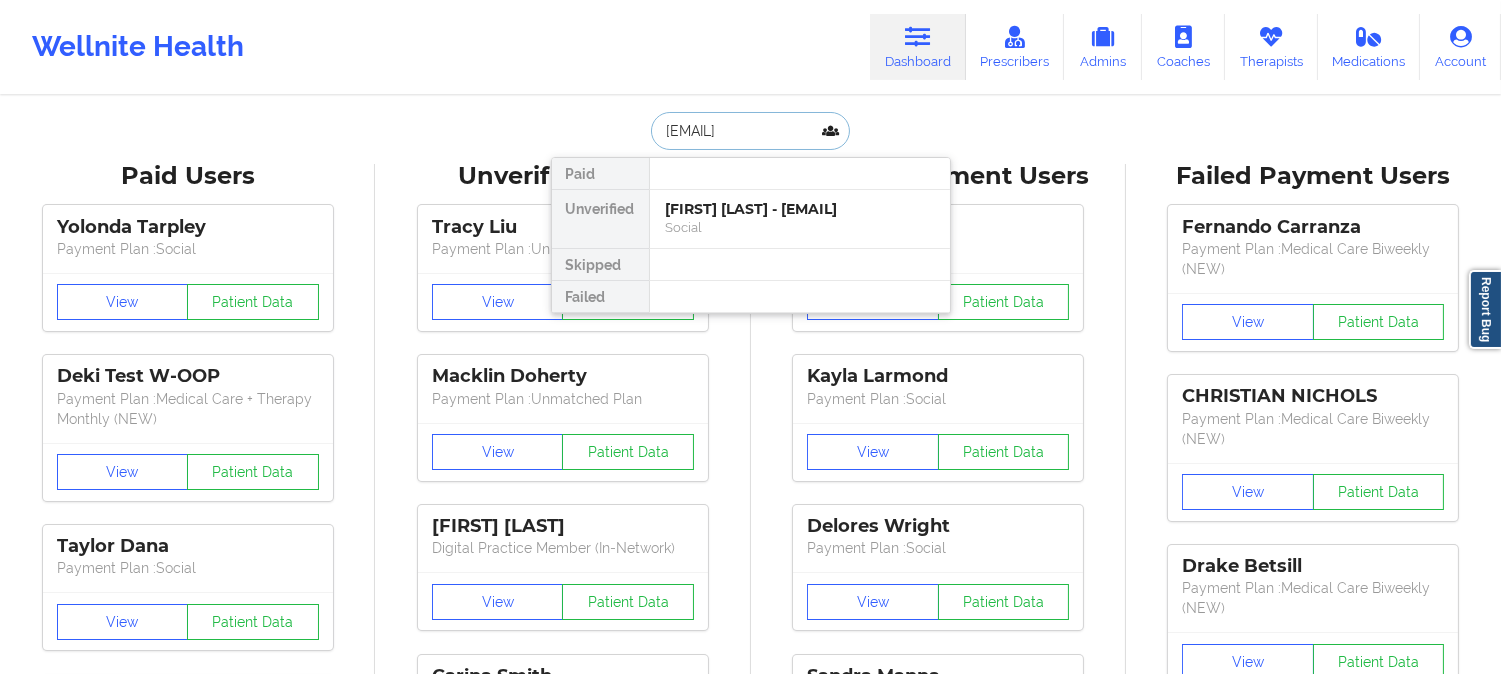click on "Social" at bounding box center [800, 227] 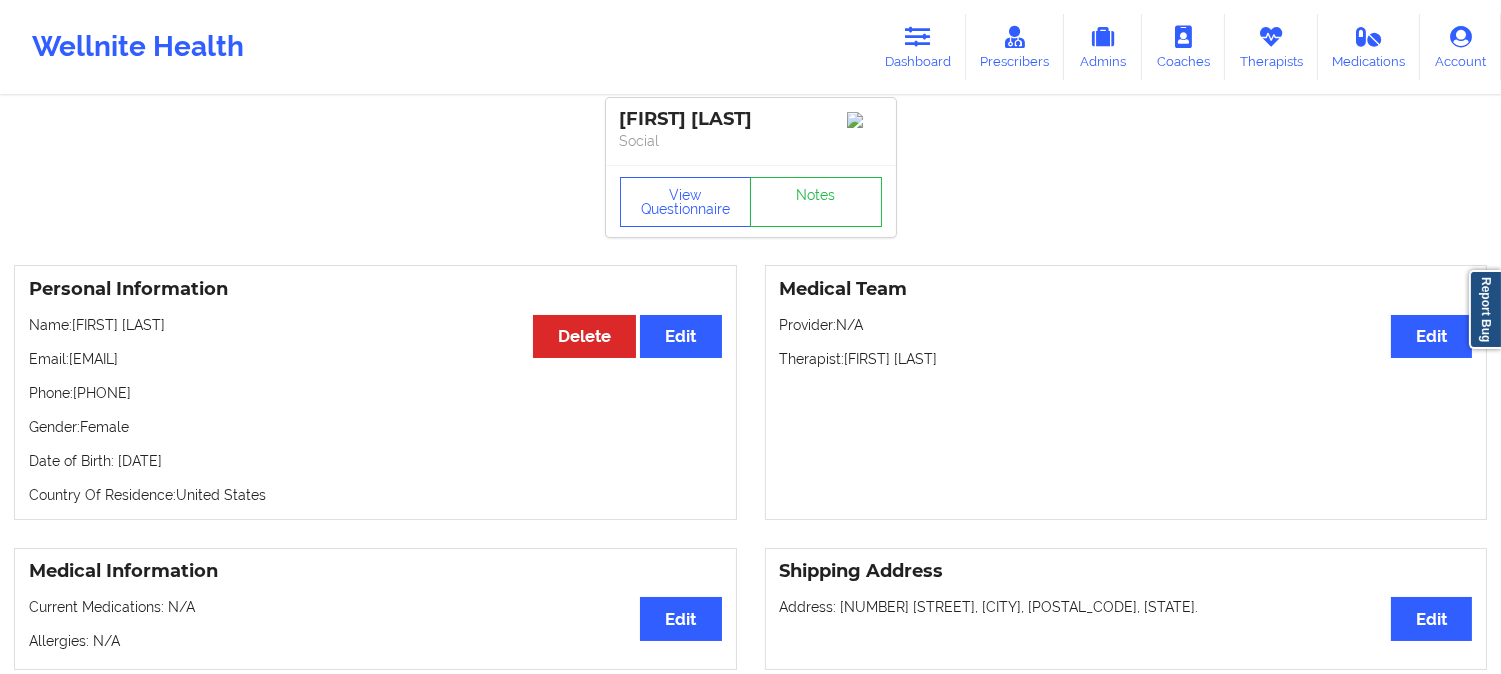 scroll, scrollTop: 0, scrollLeft: 0, axis: both 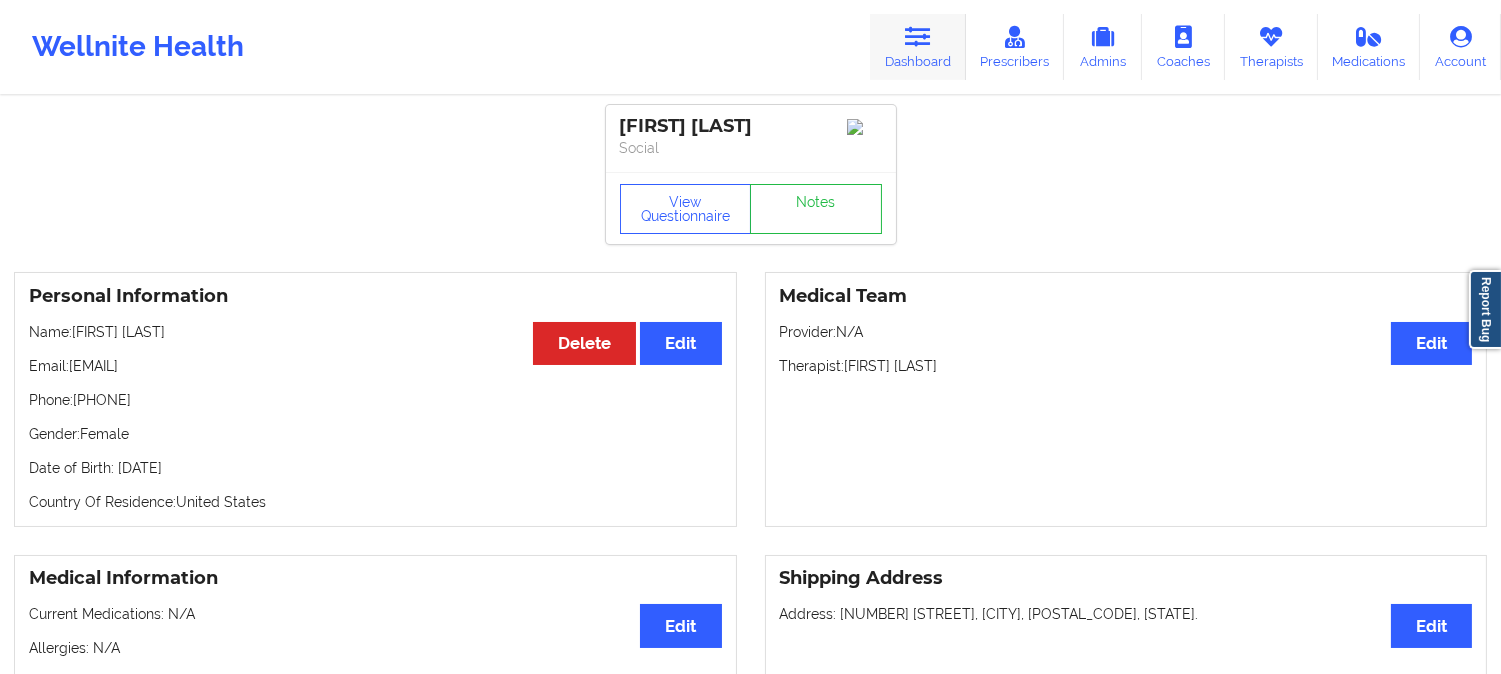 click at bounding box center (918, 37) 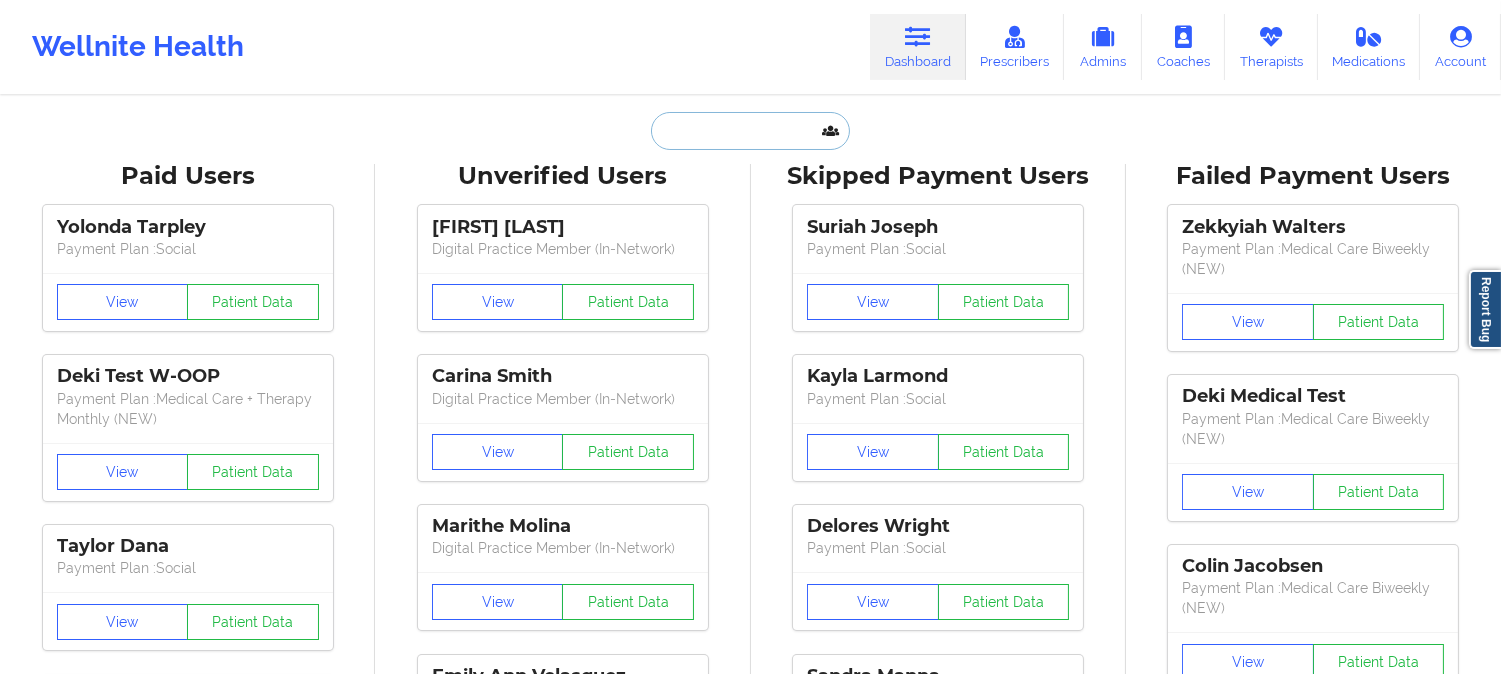 click at bounding box center [750, 131] 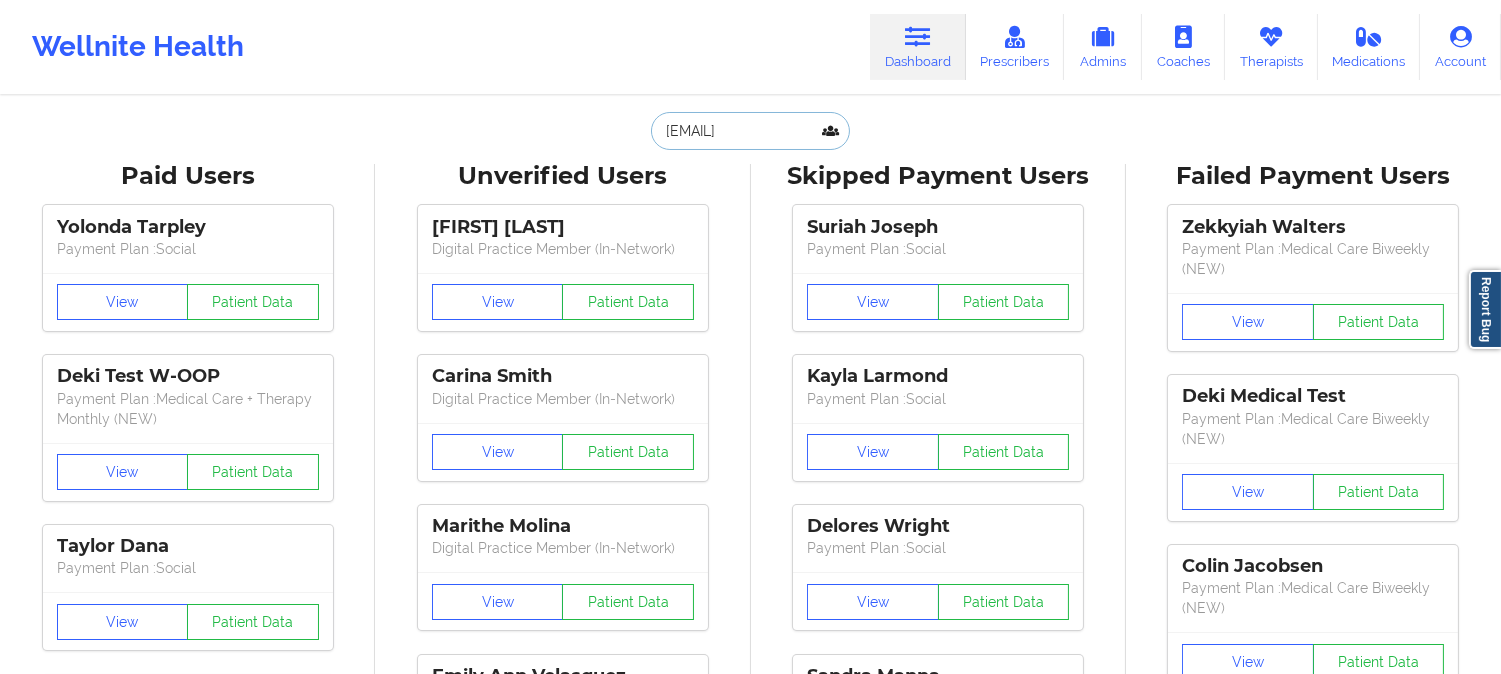 scroll, scrollTop: 0, scrollLeft: 47, axis: horizontal 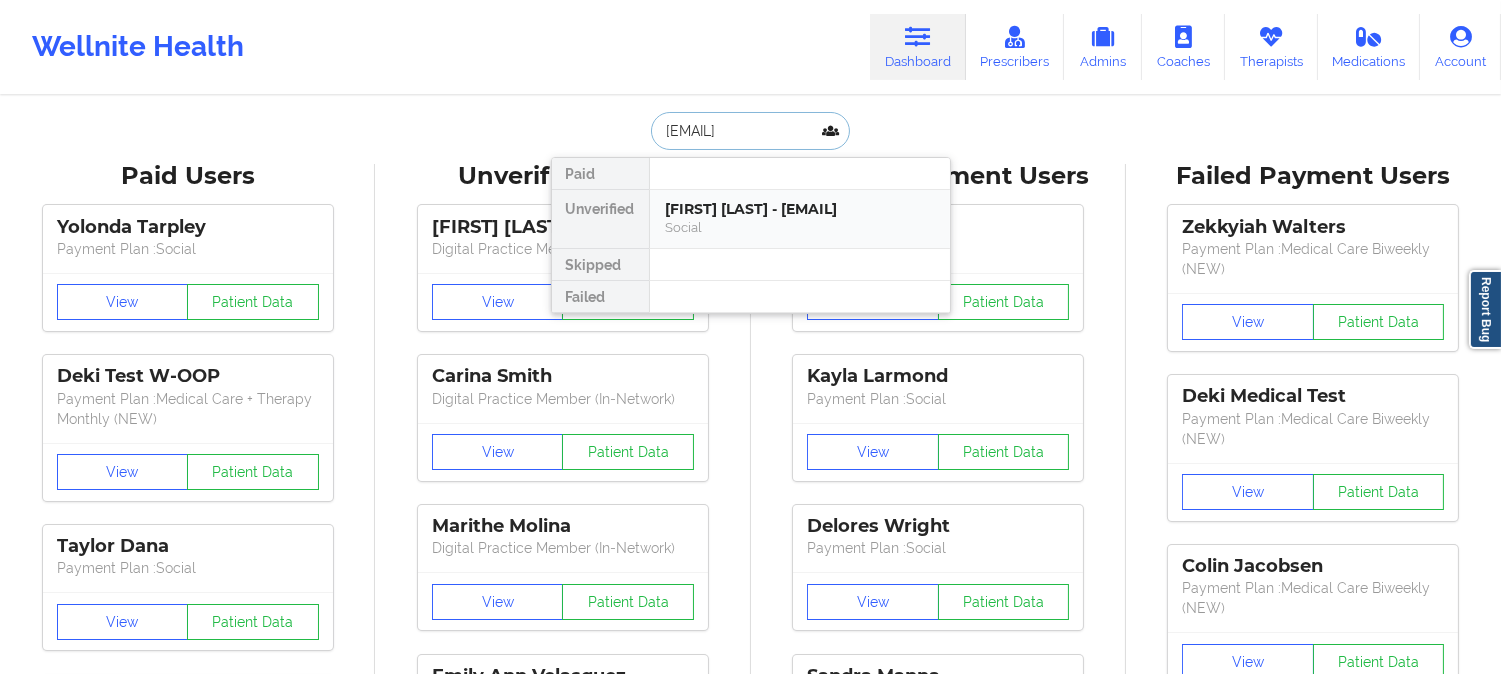 click on "Social" at bounding box center [800, 227] 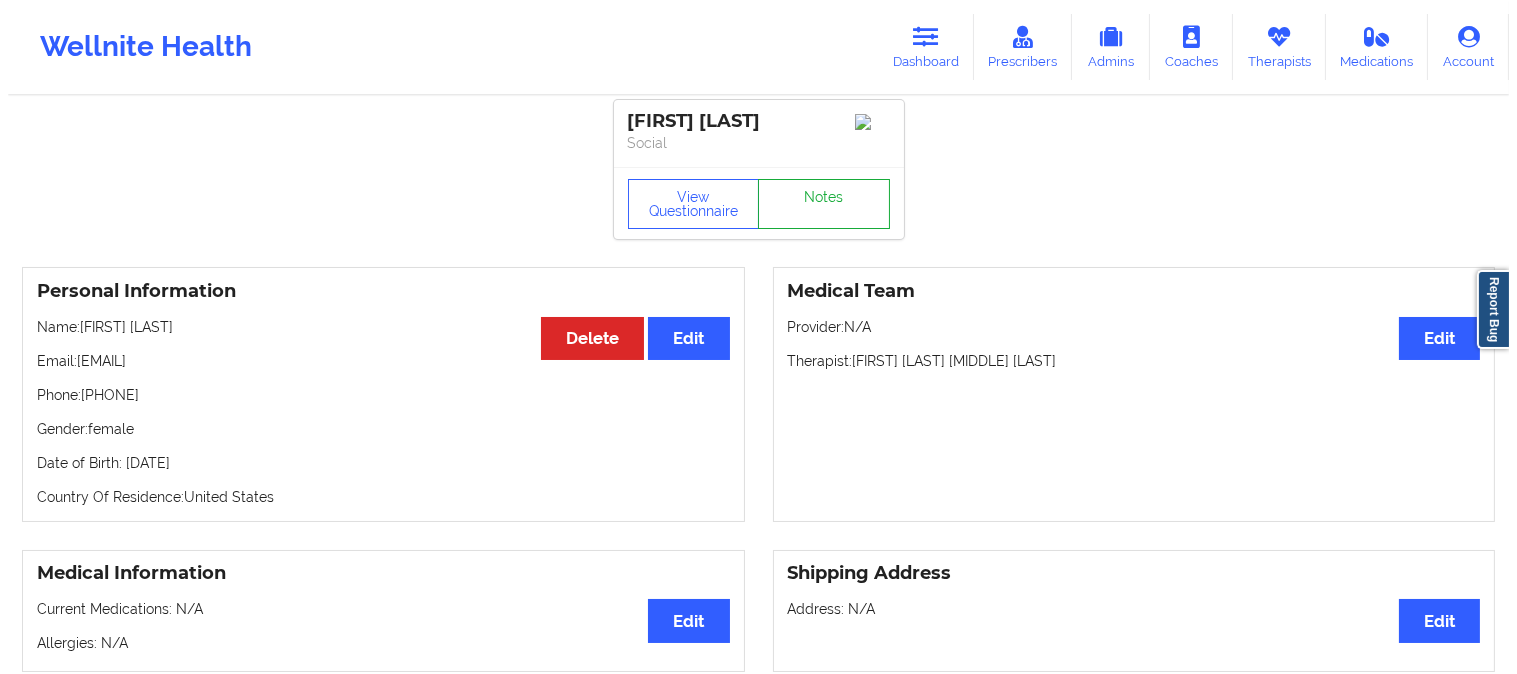 scroll, scrollTop: 0, scrollLeft: 0, axis: both 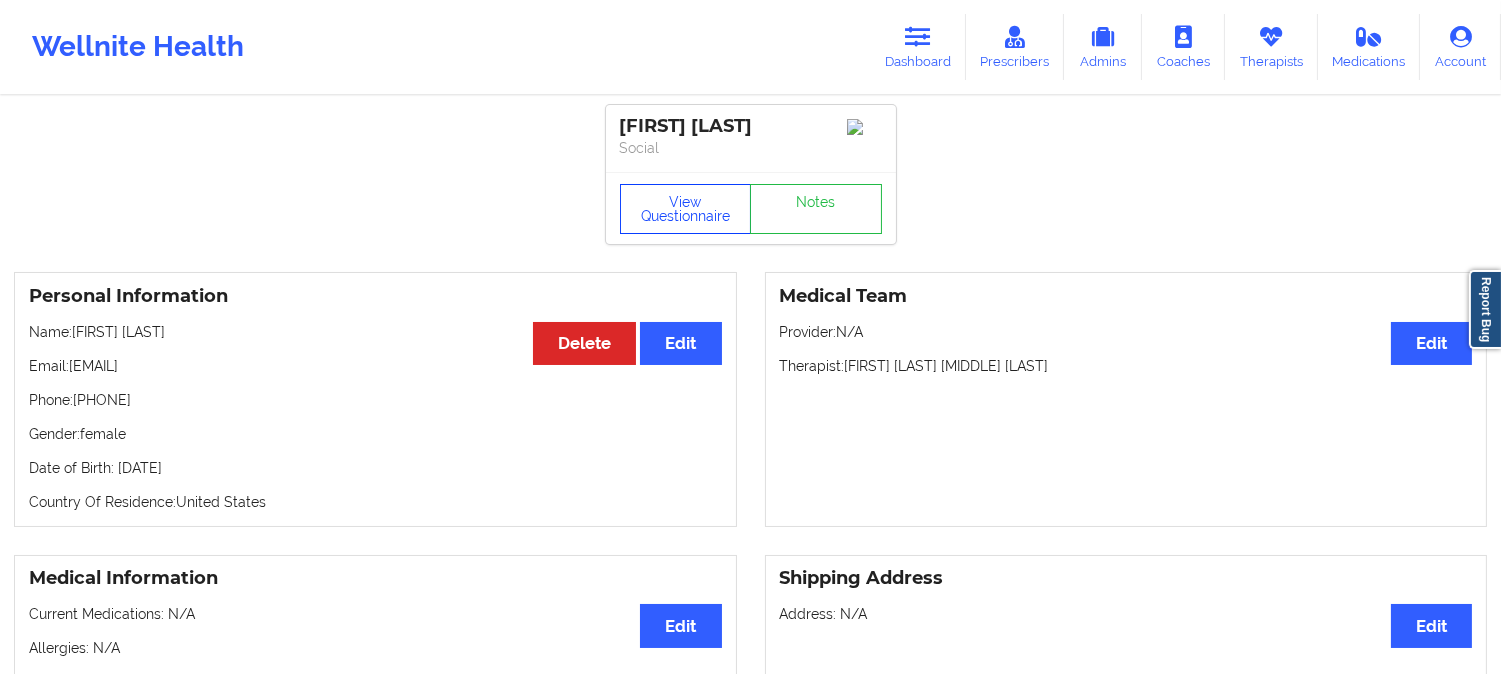 click on "View Questionnaire" at bounding box center [686, 209] 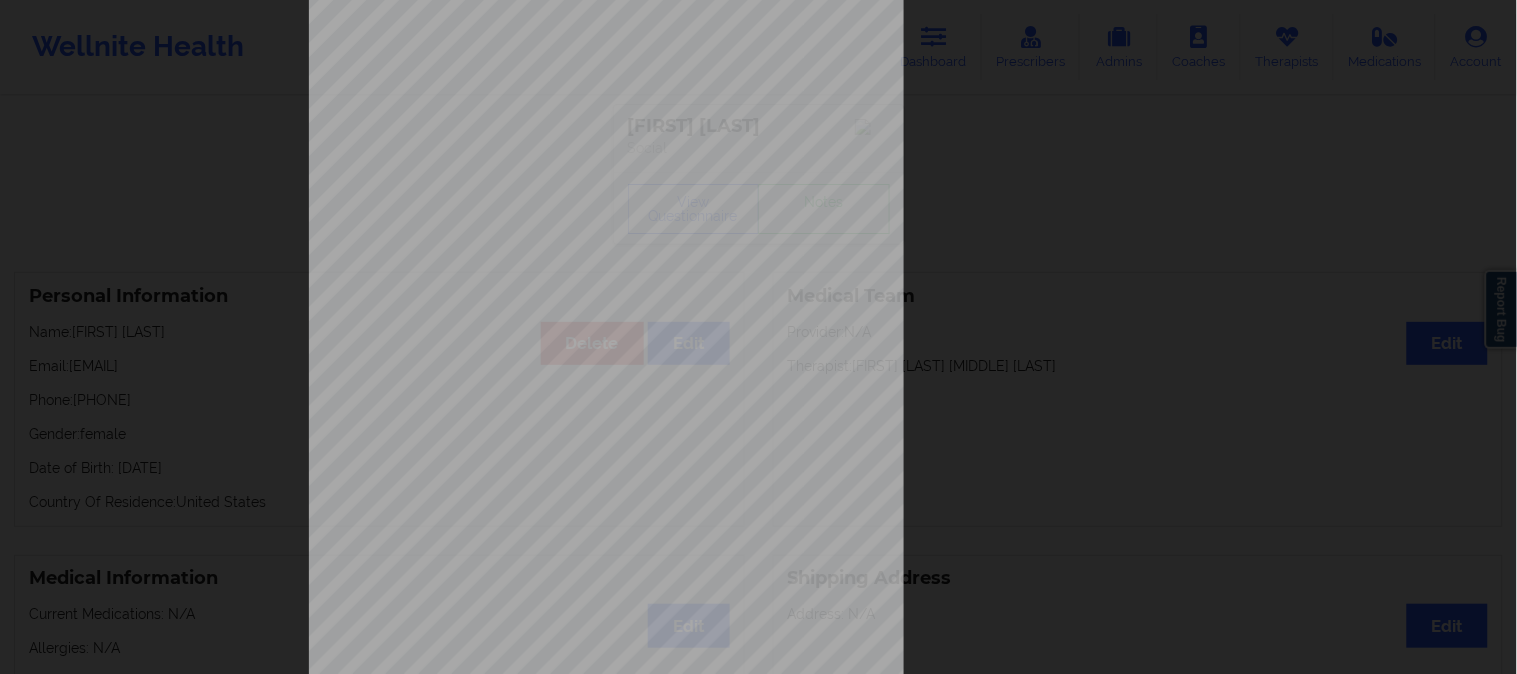 scroll, scrollTop: 280, scrollLeft: 0, axis: vertical 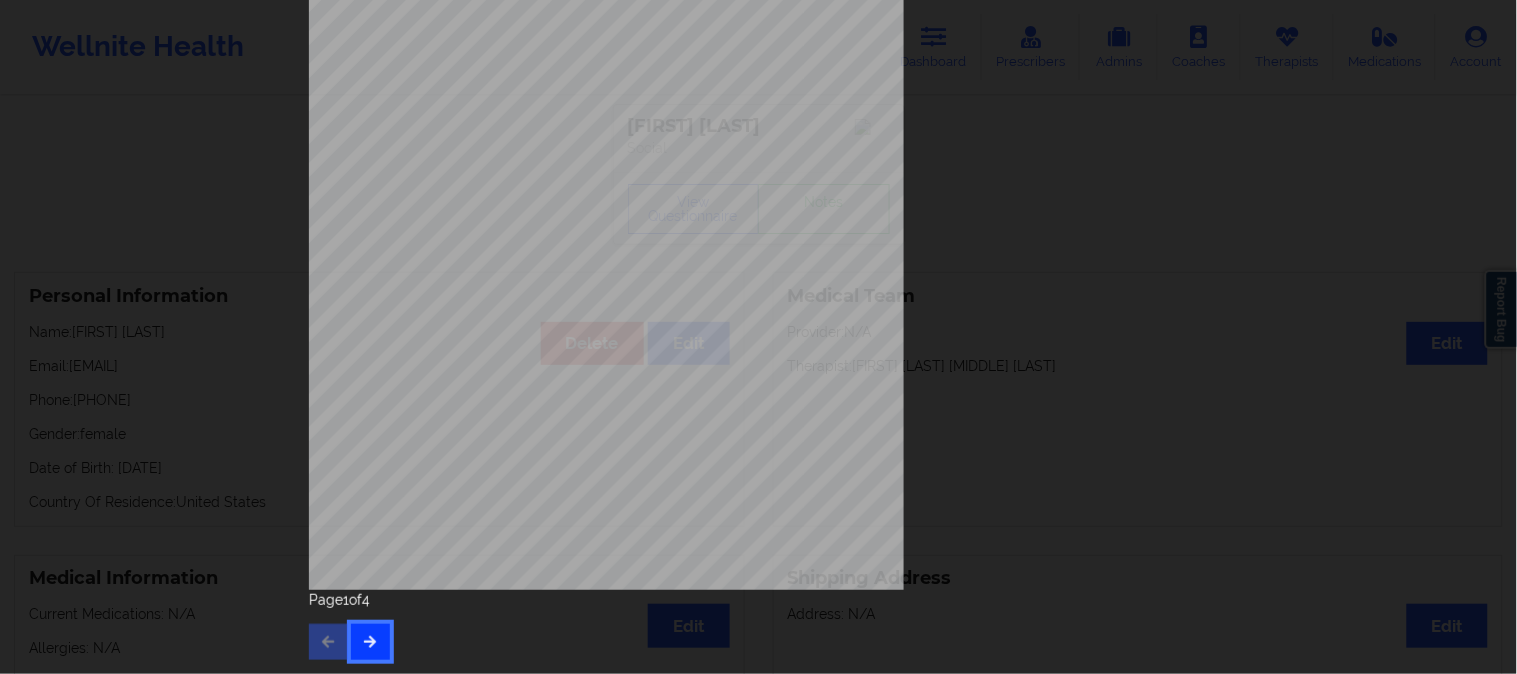 click at bounding box center [370, 642] 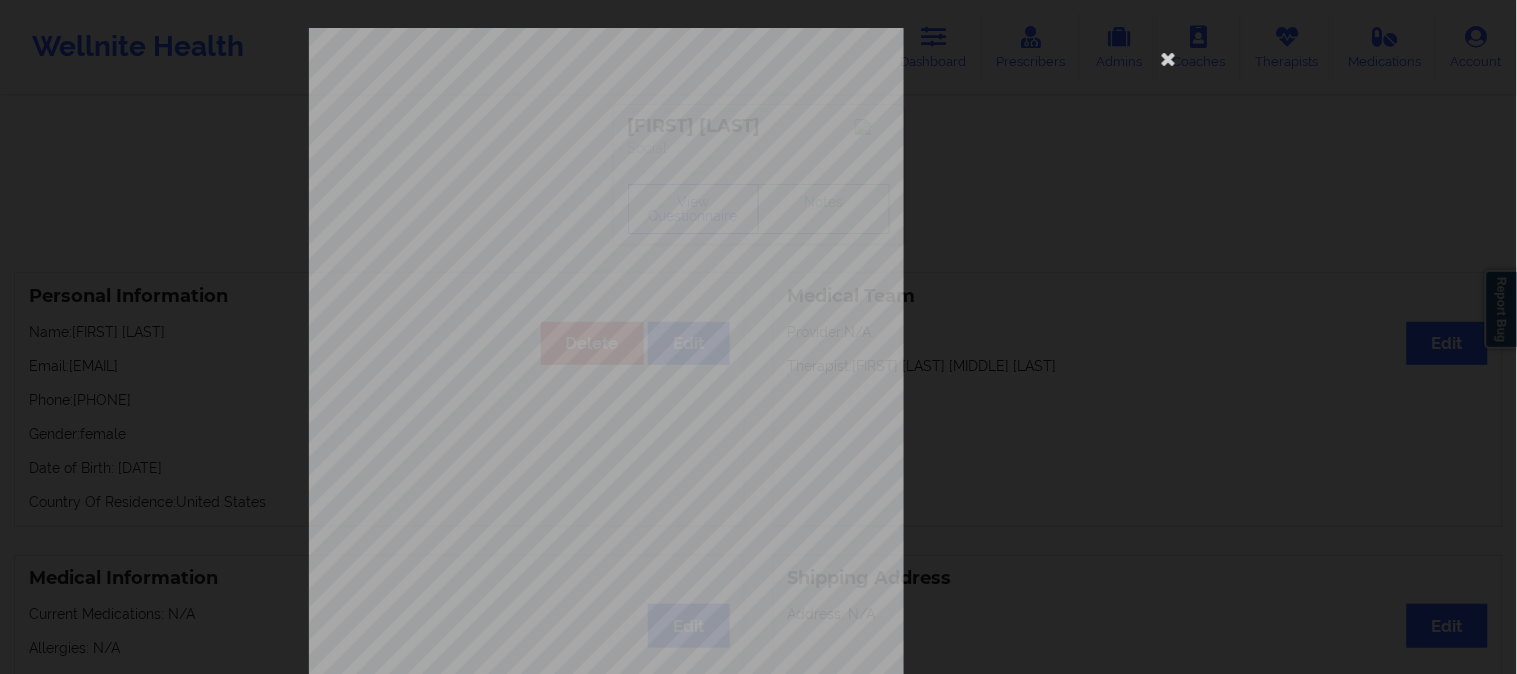 scroll, scrollTop: 280, scrollLeft: 0, axis: vertical 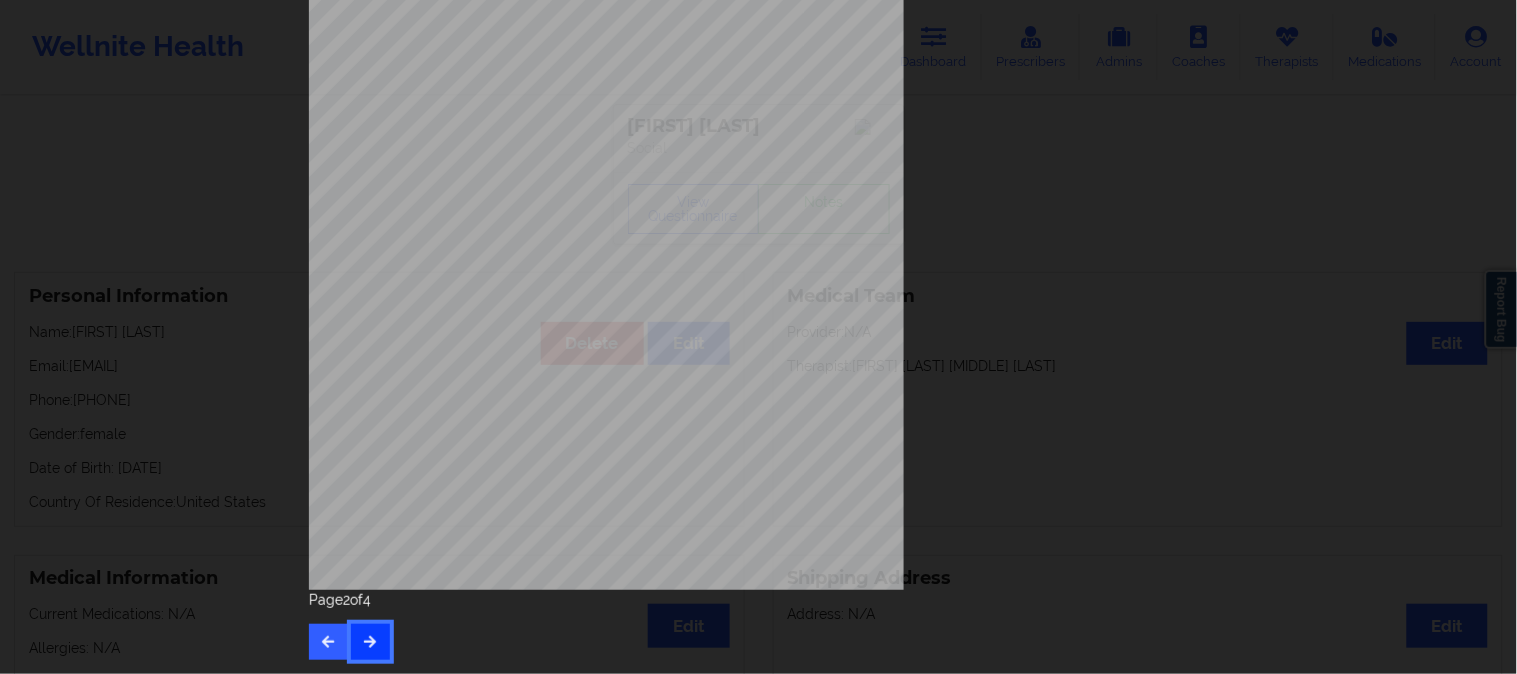 click at bounding box center (370, 642) 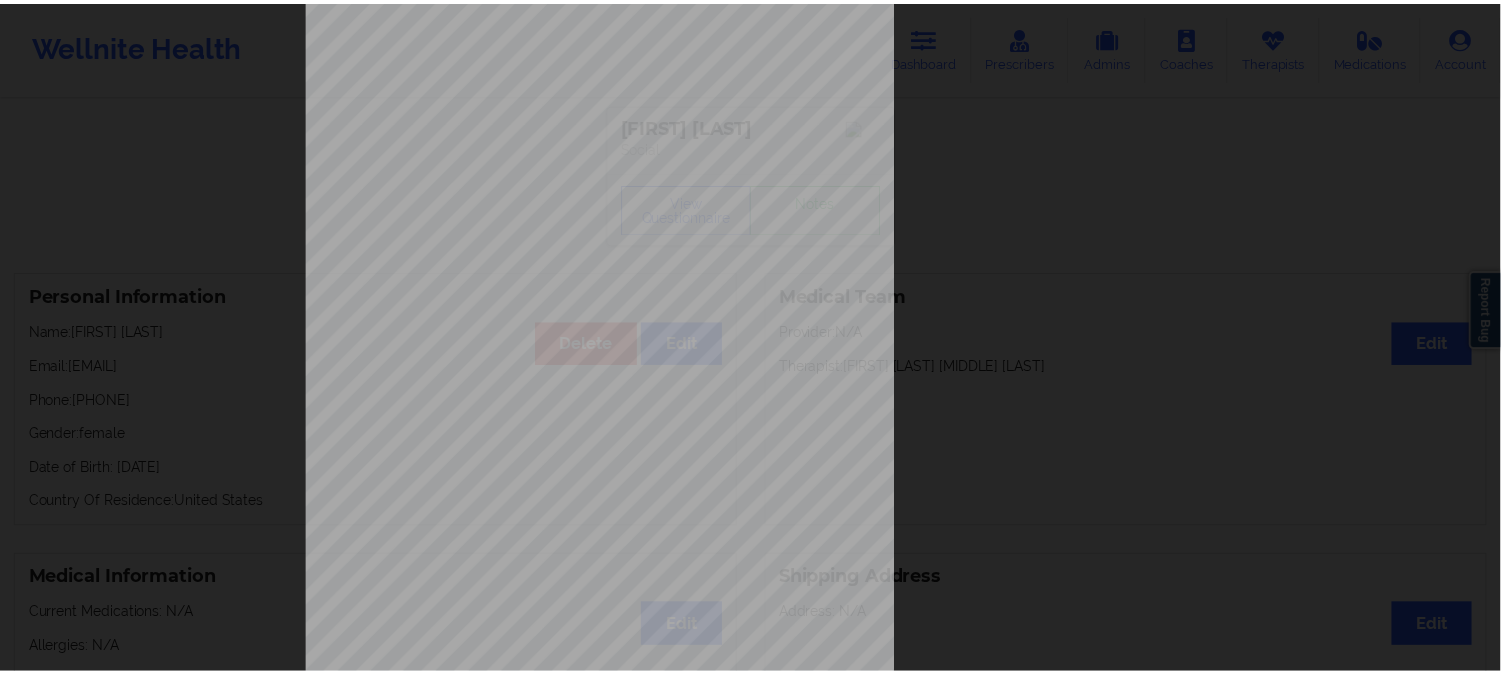 scroll, scrollTop: 0, scrollLeft: 0, axis: both 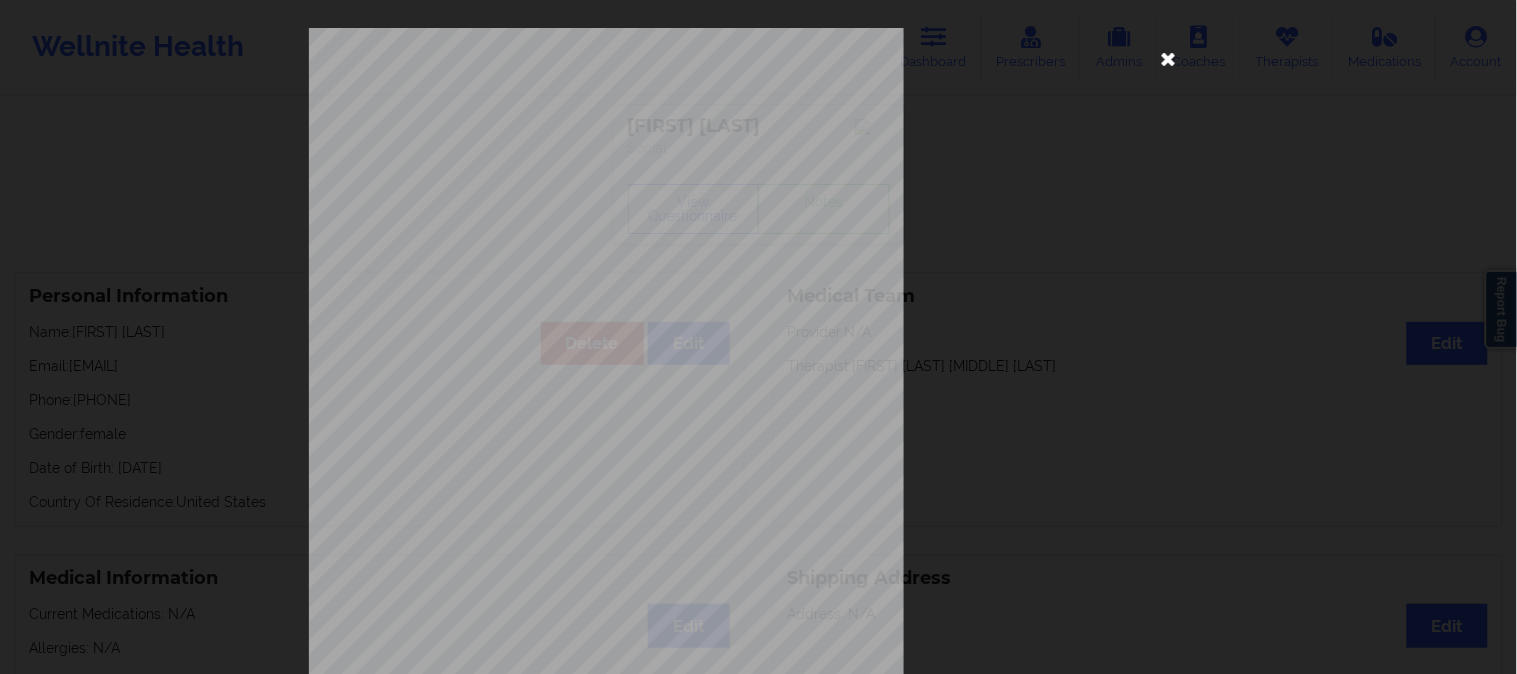 click at bounding box center (1169, 58) 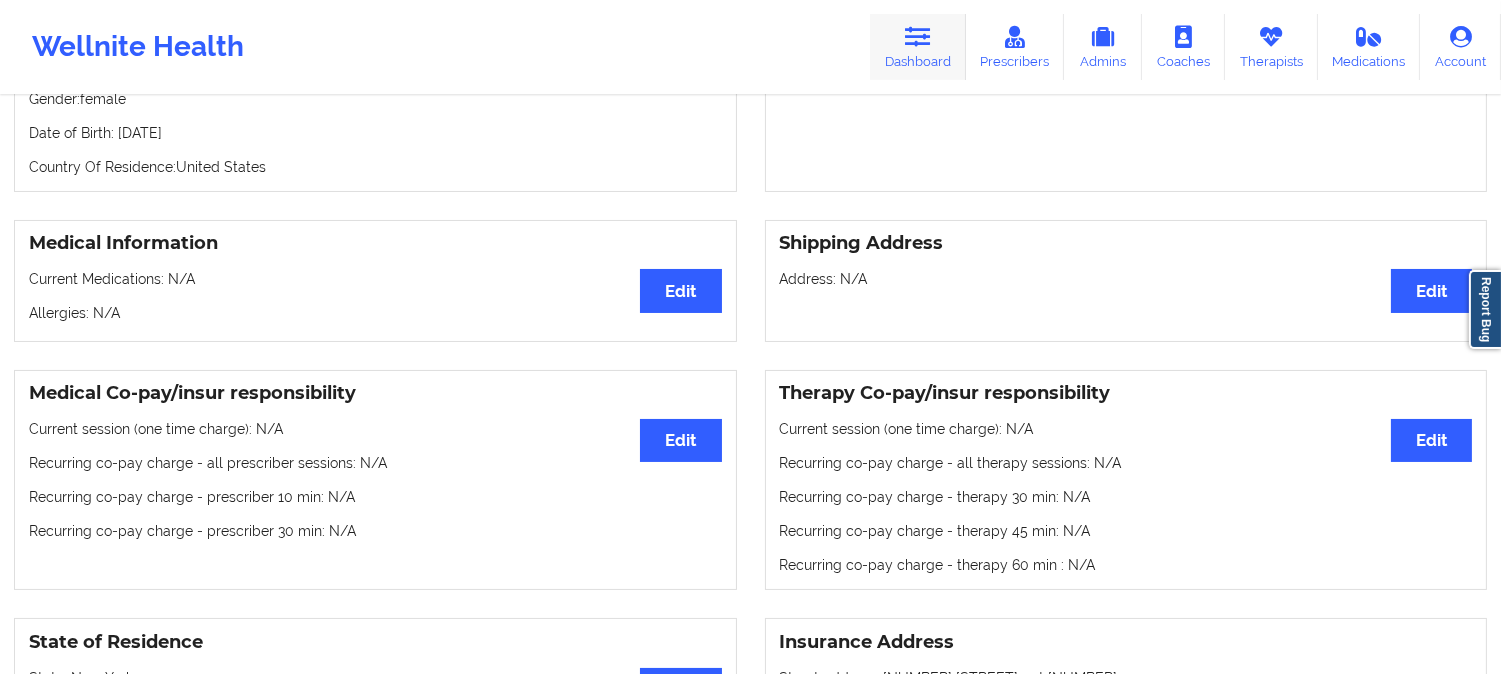 scroll, scrollTop: 333, scrollLeft: 0, axis: vertical 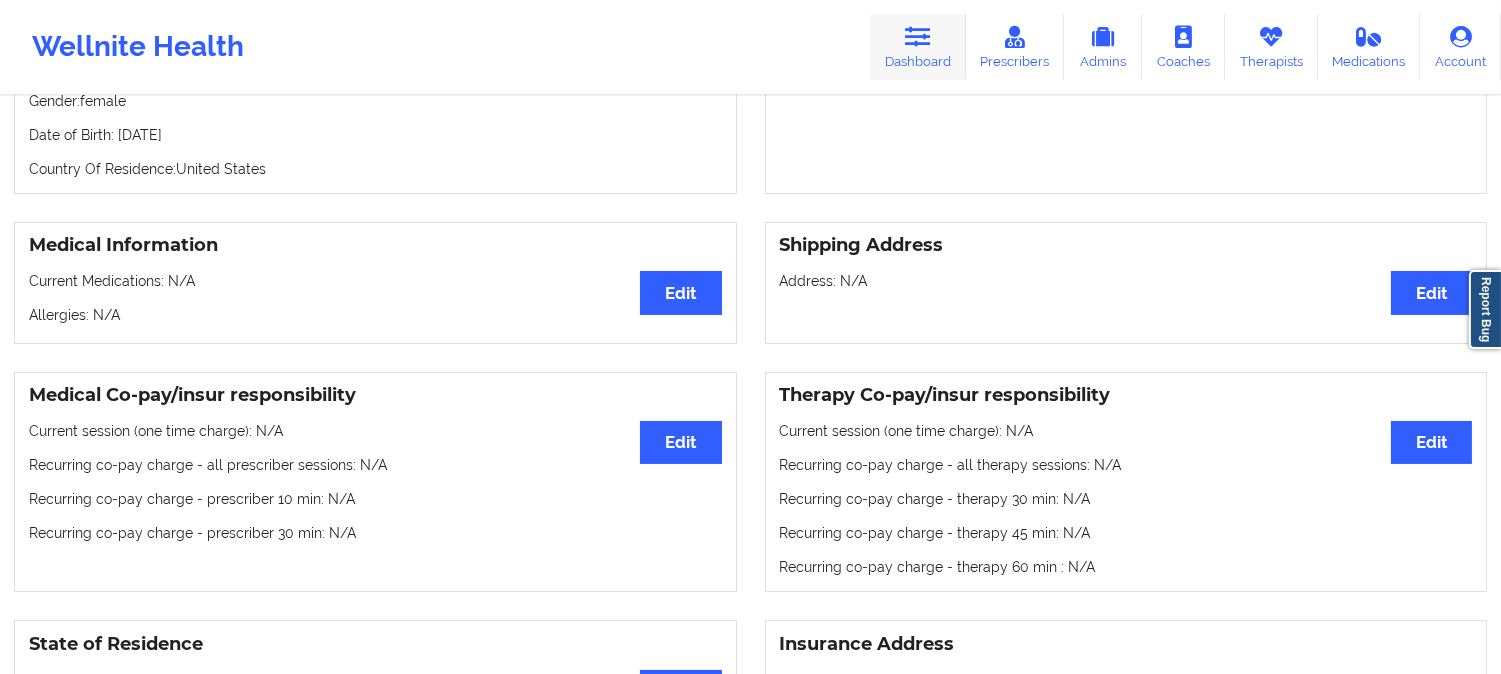 click at bounding box center [918, 37] 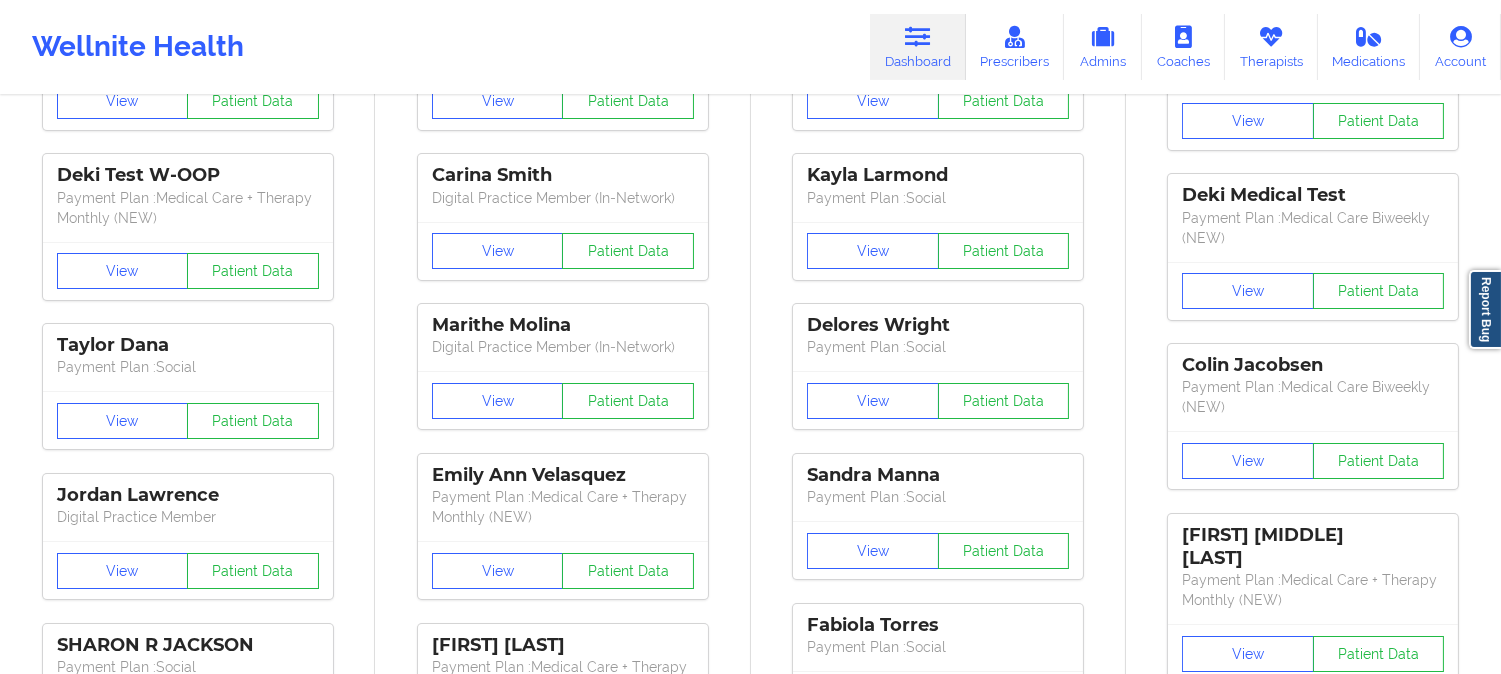 scroll, scrollTop: 0, scrollLeft: 0, axis: both 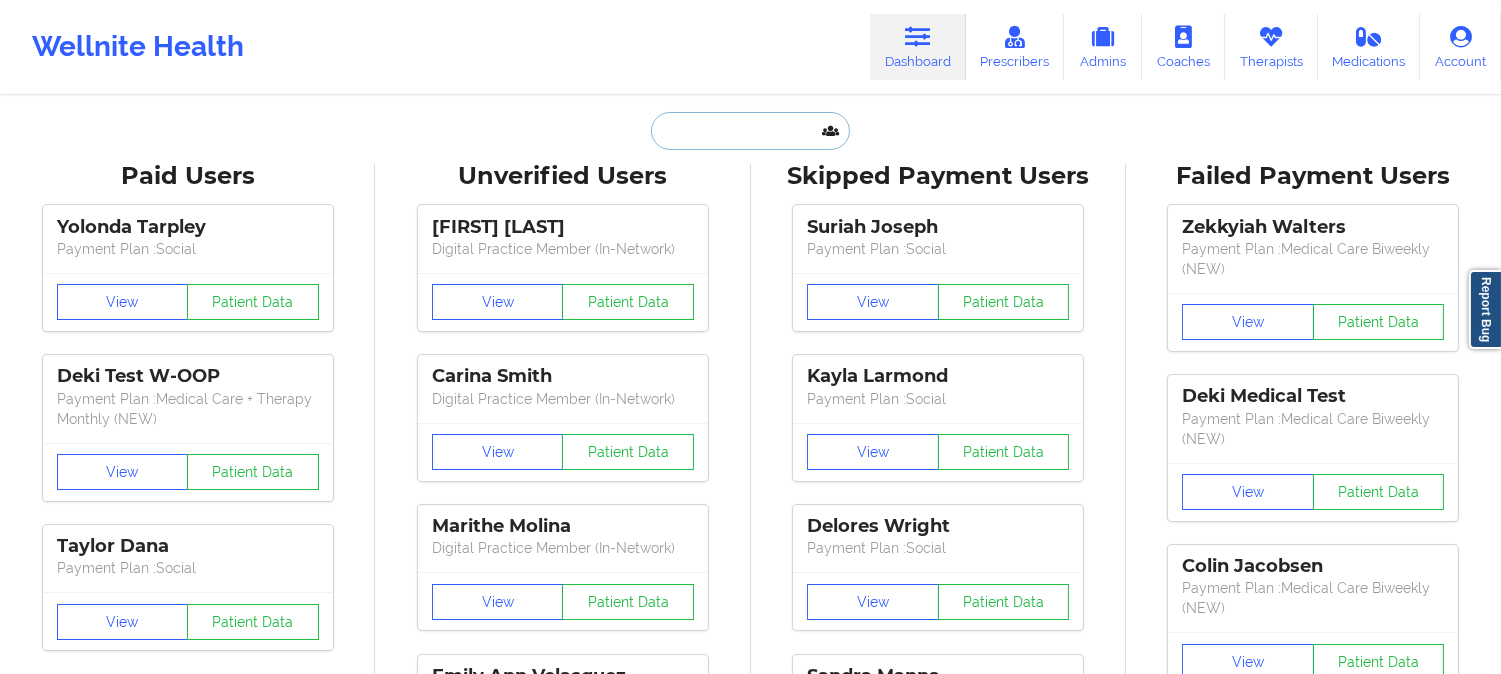click at bounding box center [750, 131] 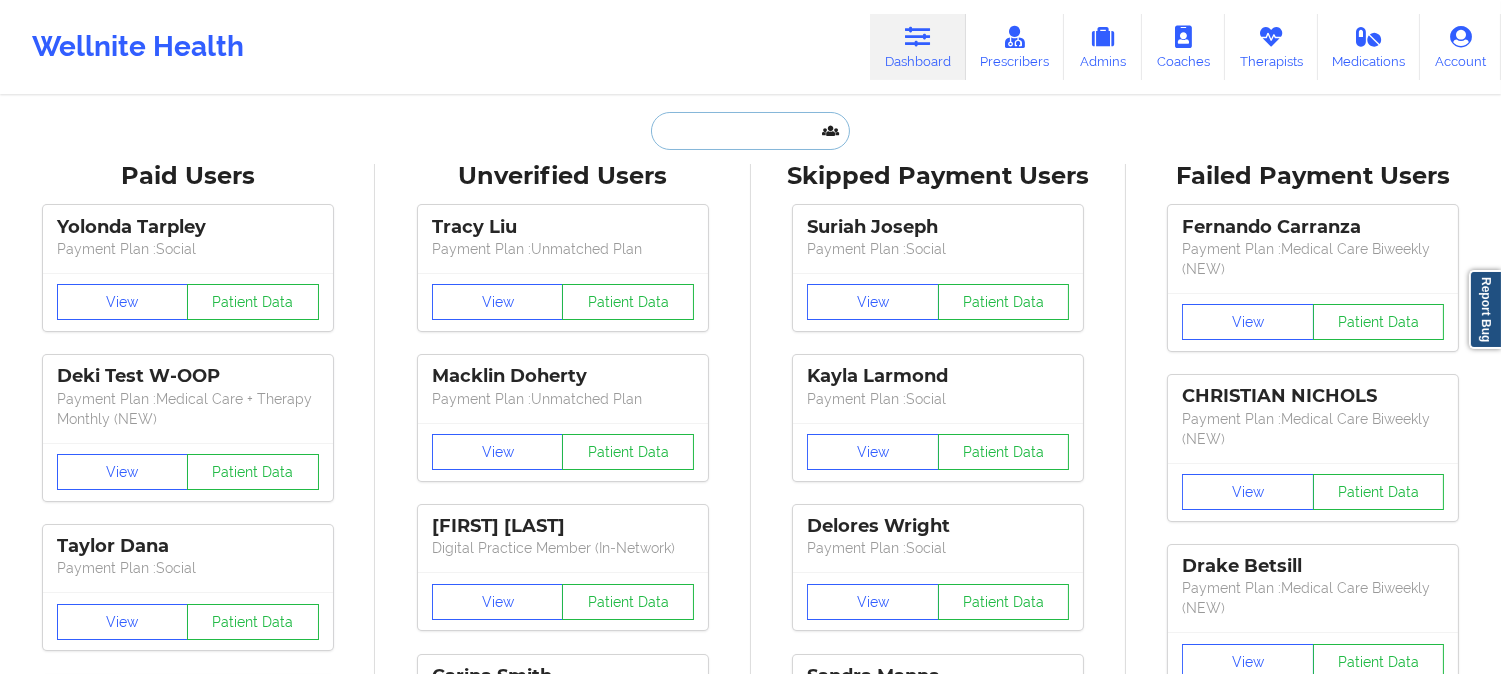 click at bounding box center (750, 131) 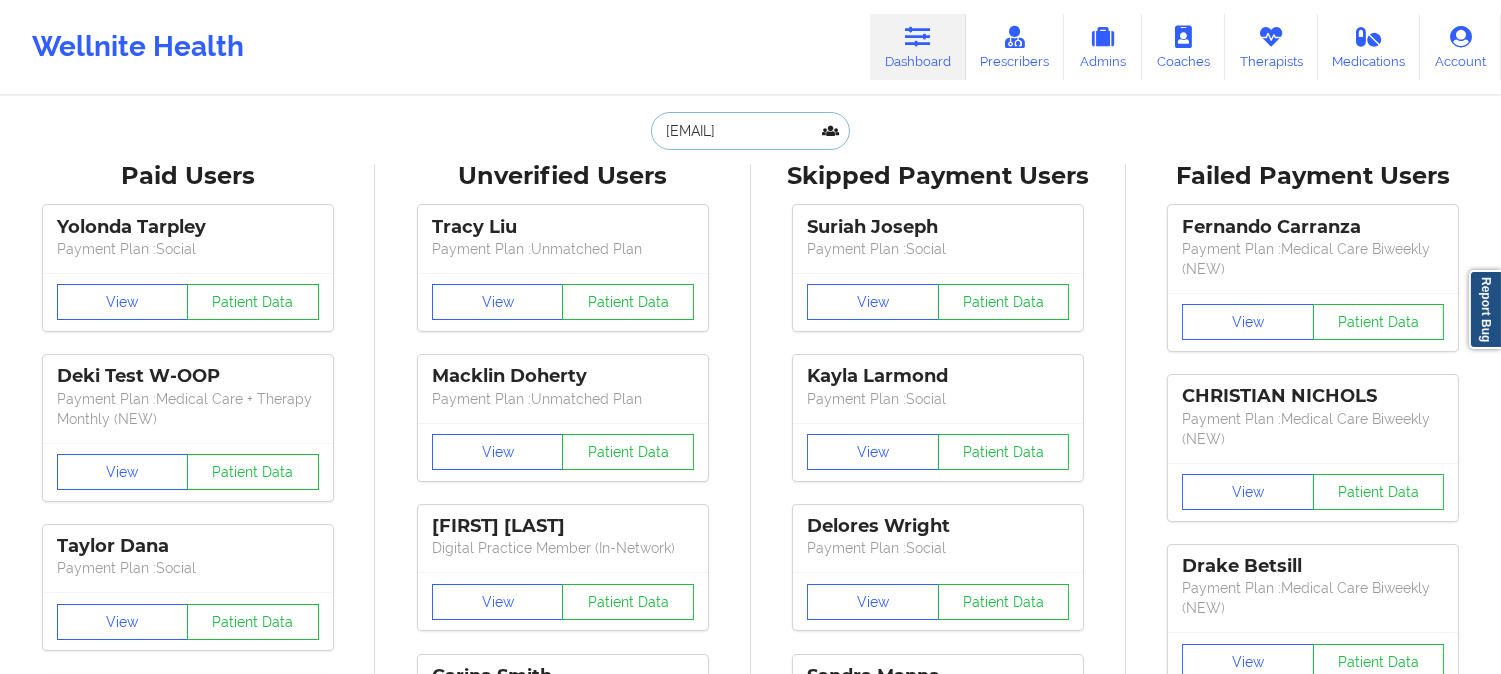 scroll, scrollTop: 0, scrollLeft: 25, axis: horizontal 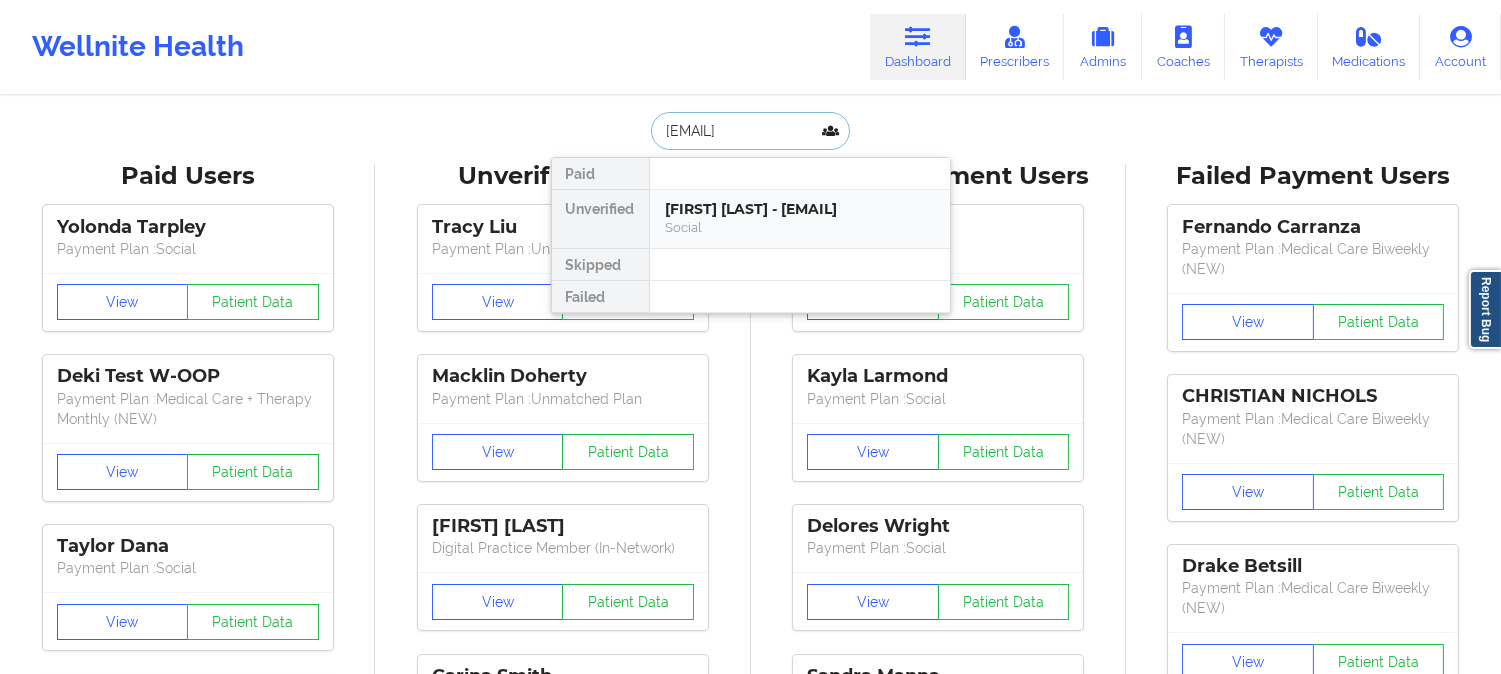 click on "[FIRST] [LAST] - [EMAIL]" at bounding box center [800, 209] 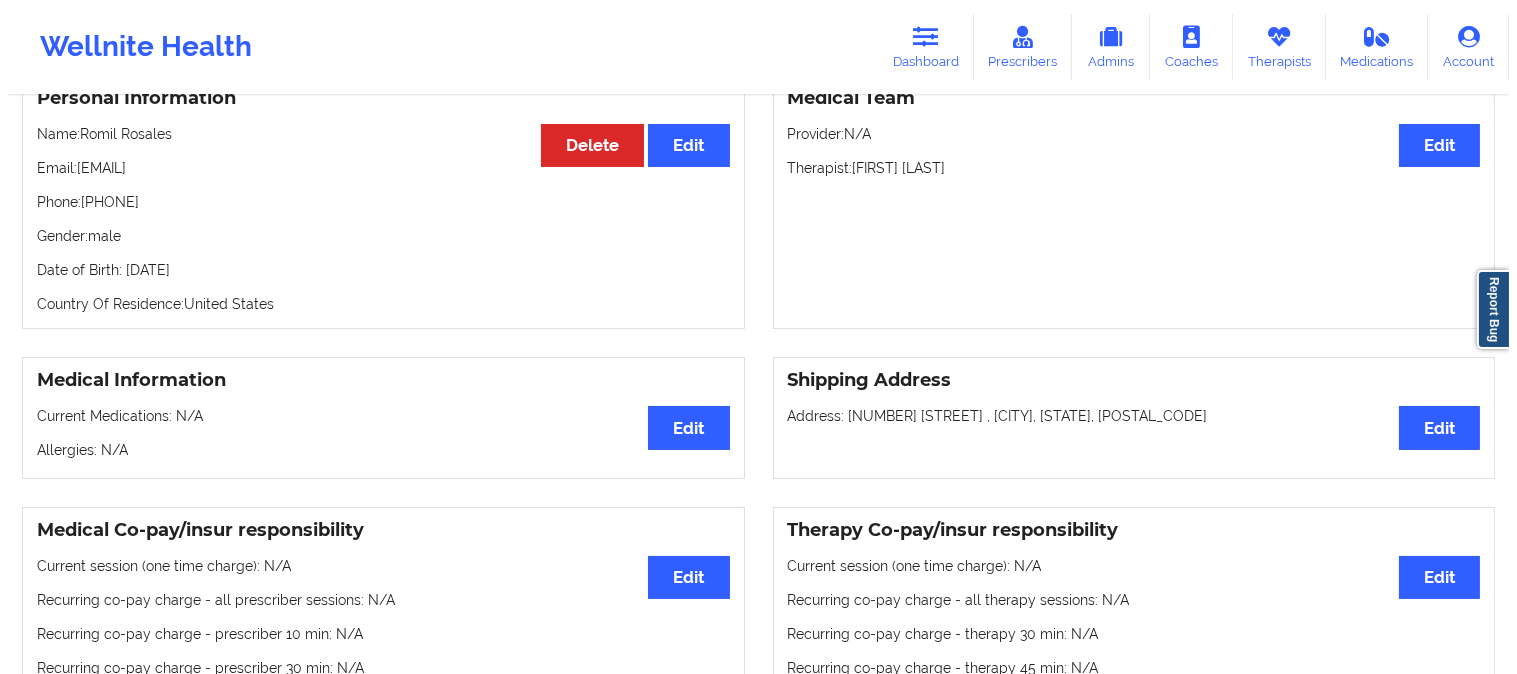 scroll, scrollTop: 0, scrollLeft: 0, axis: both 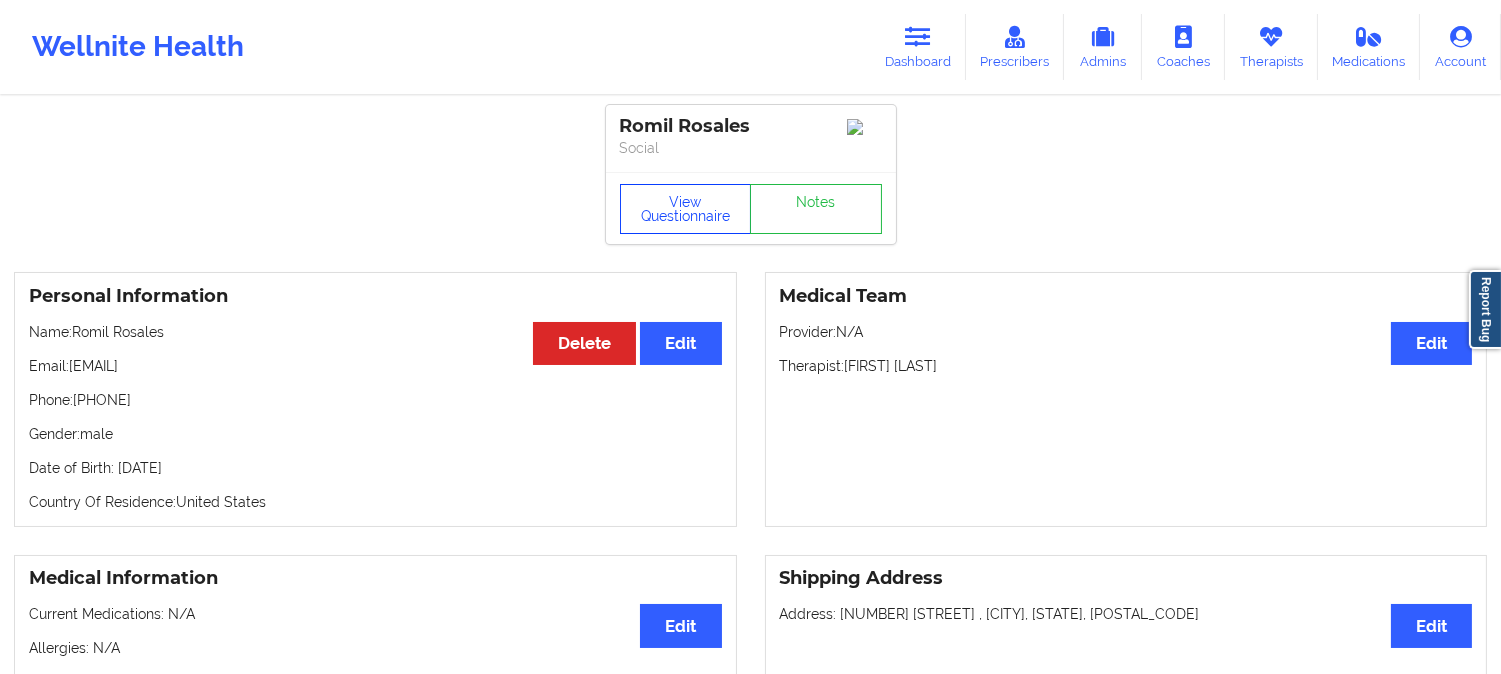 click on "View Questionnaire" at bounding box center [686, 209] 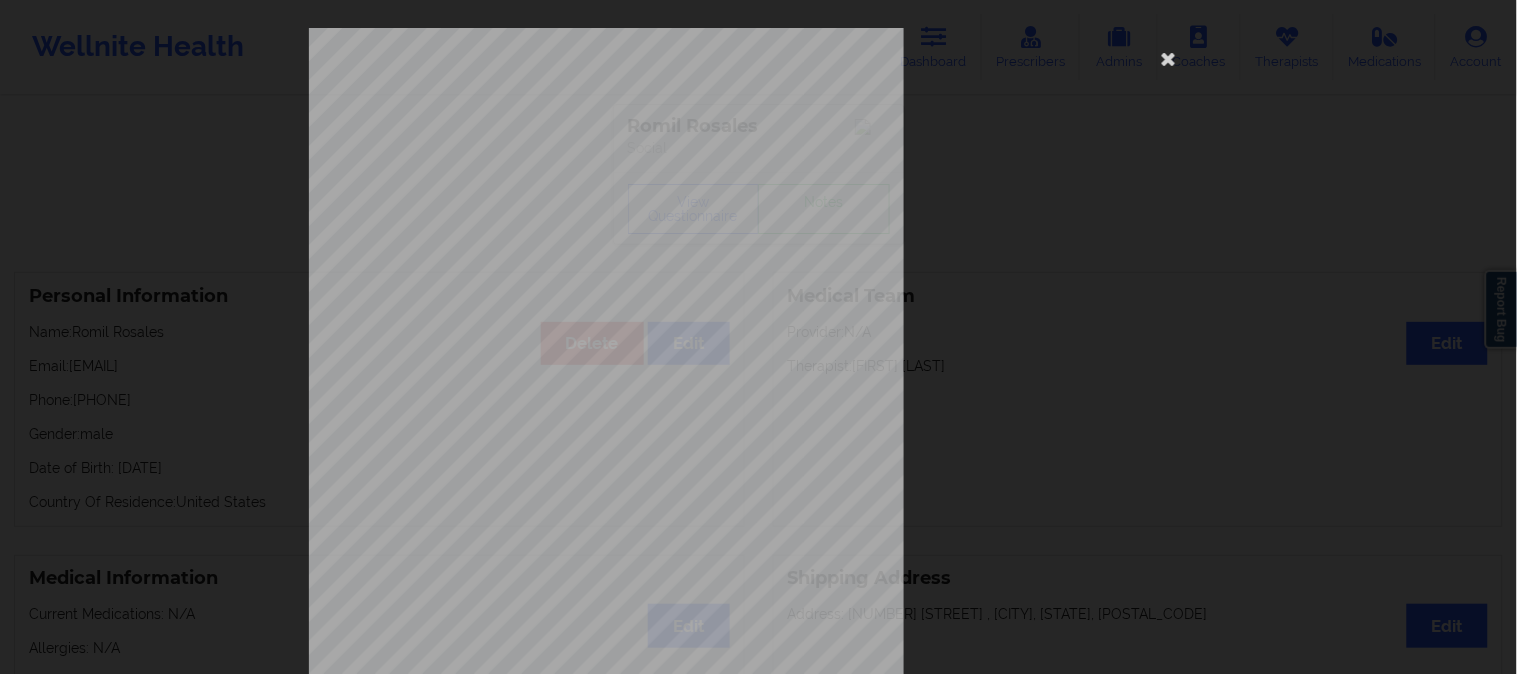 scroll, scrollTop: 280, scrollLeft: 0, axis: vertical 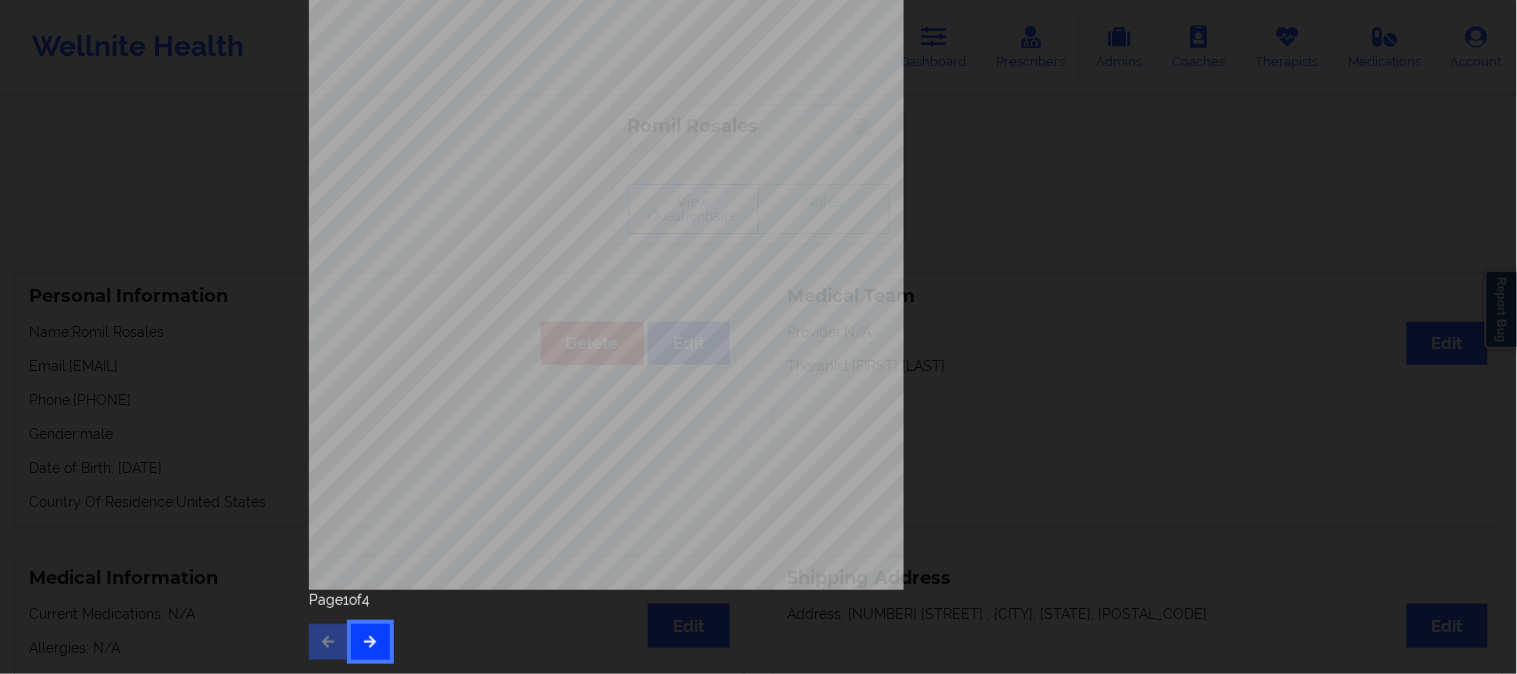 click at bounding box center [370, 641] 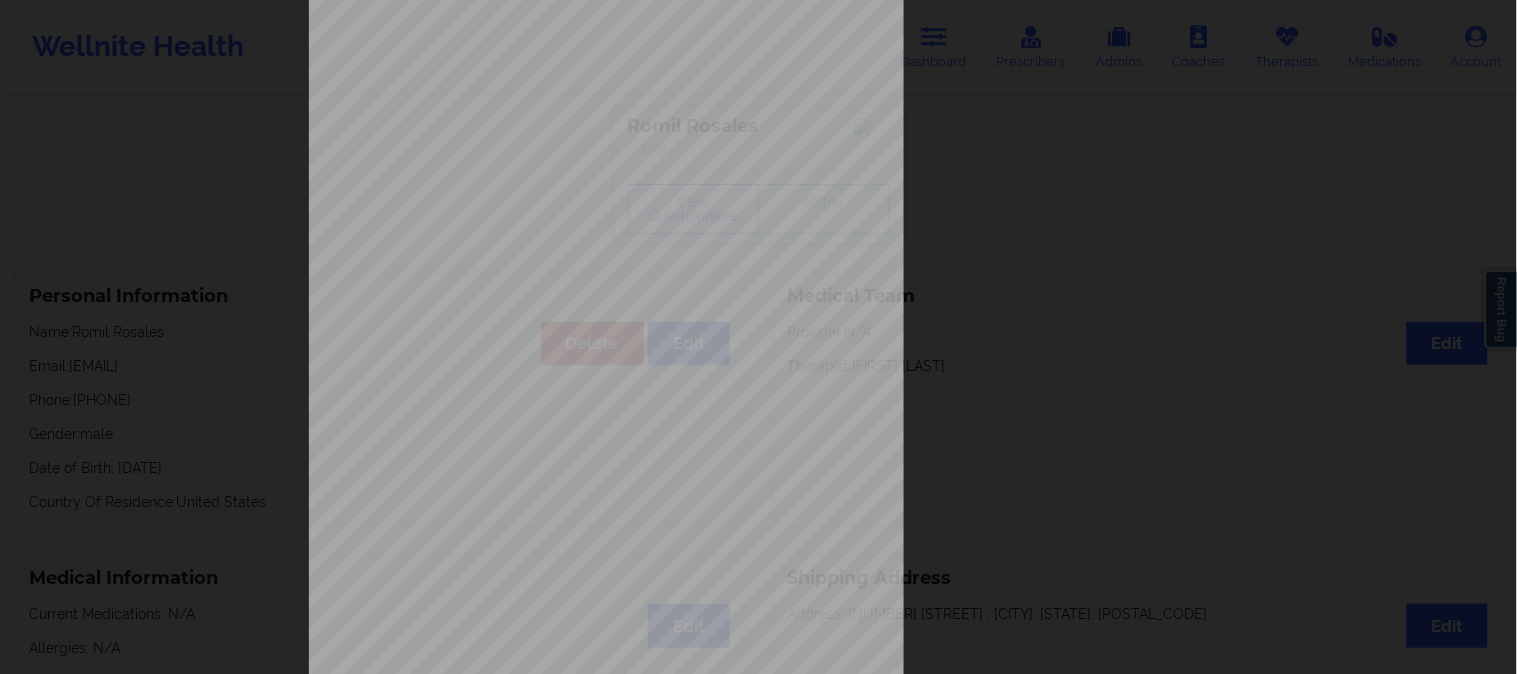 scroll, scrollTop: 280, scrollLeft: 0, axis: vertical 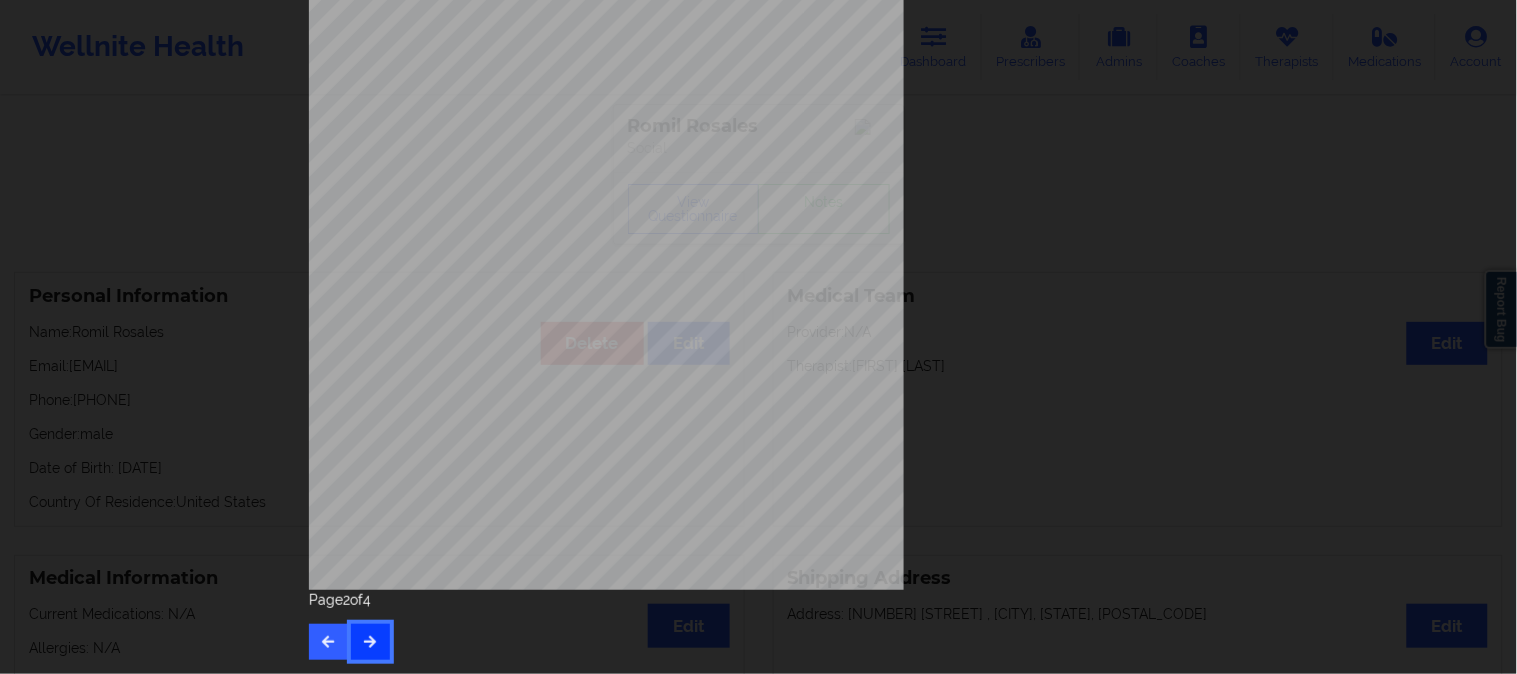 click at bounding box center (370, 642) 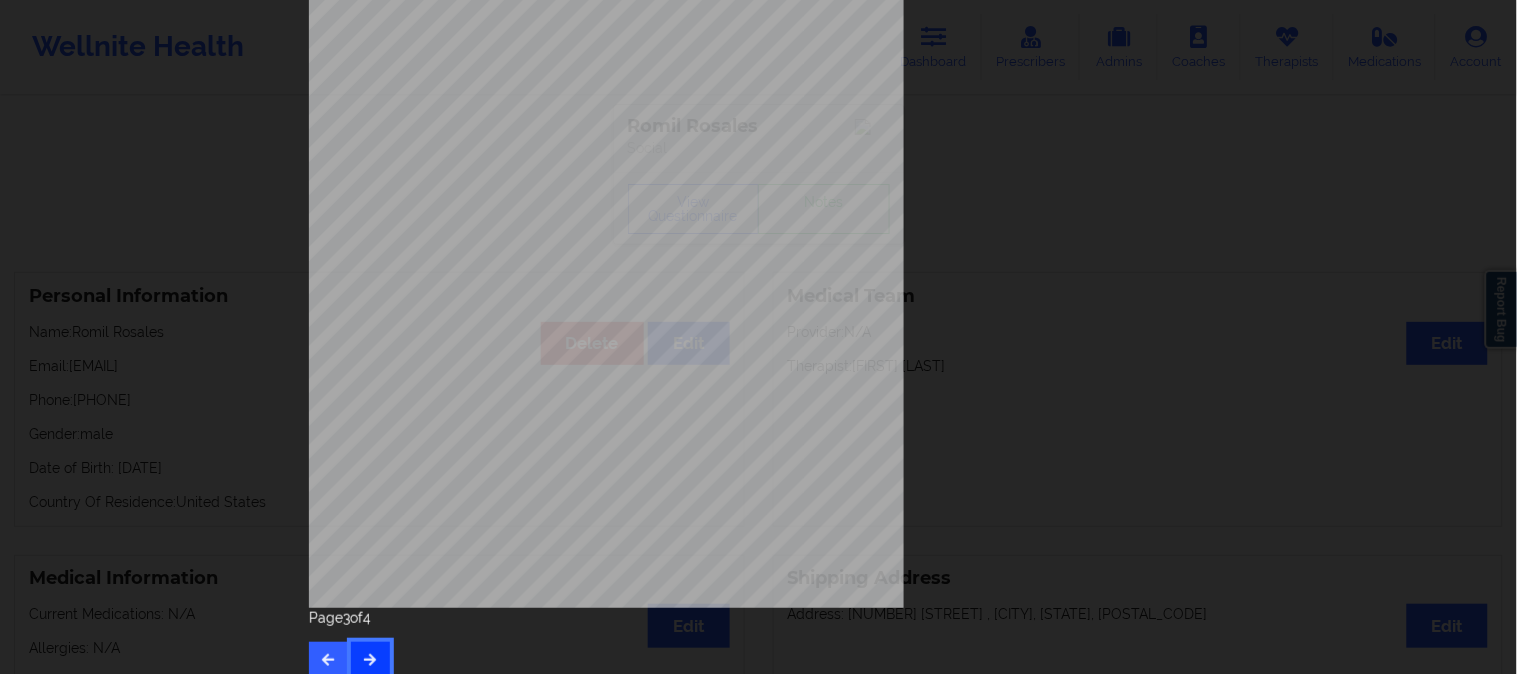 scroll, scrollTop: 280, scrollLeft: 0, axis: vertical 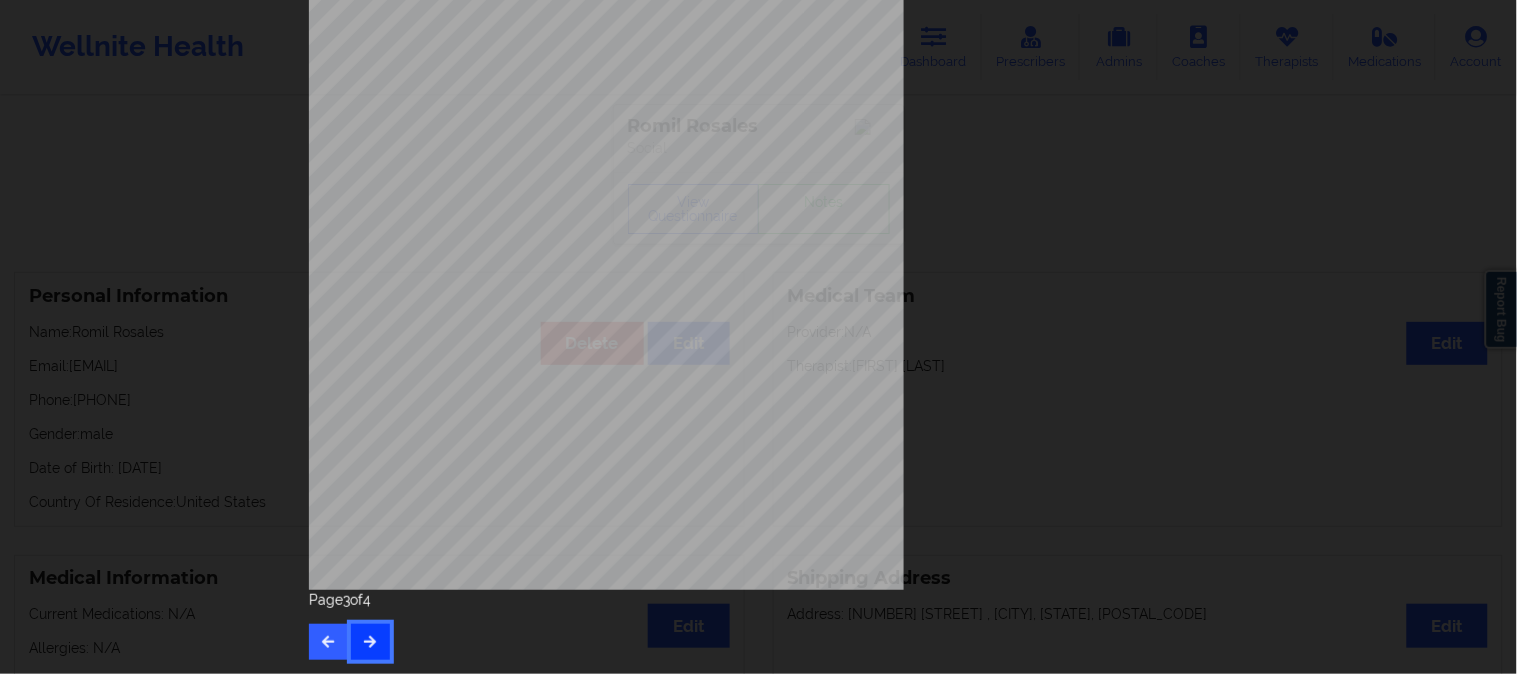 click at bounding box center [370, 642] 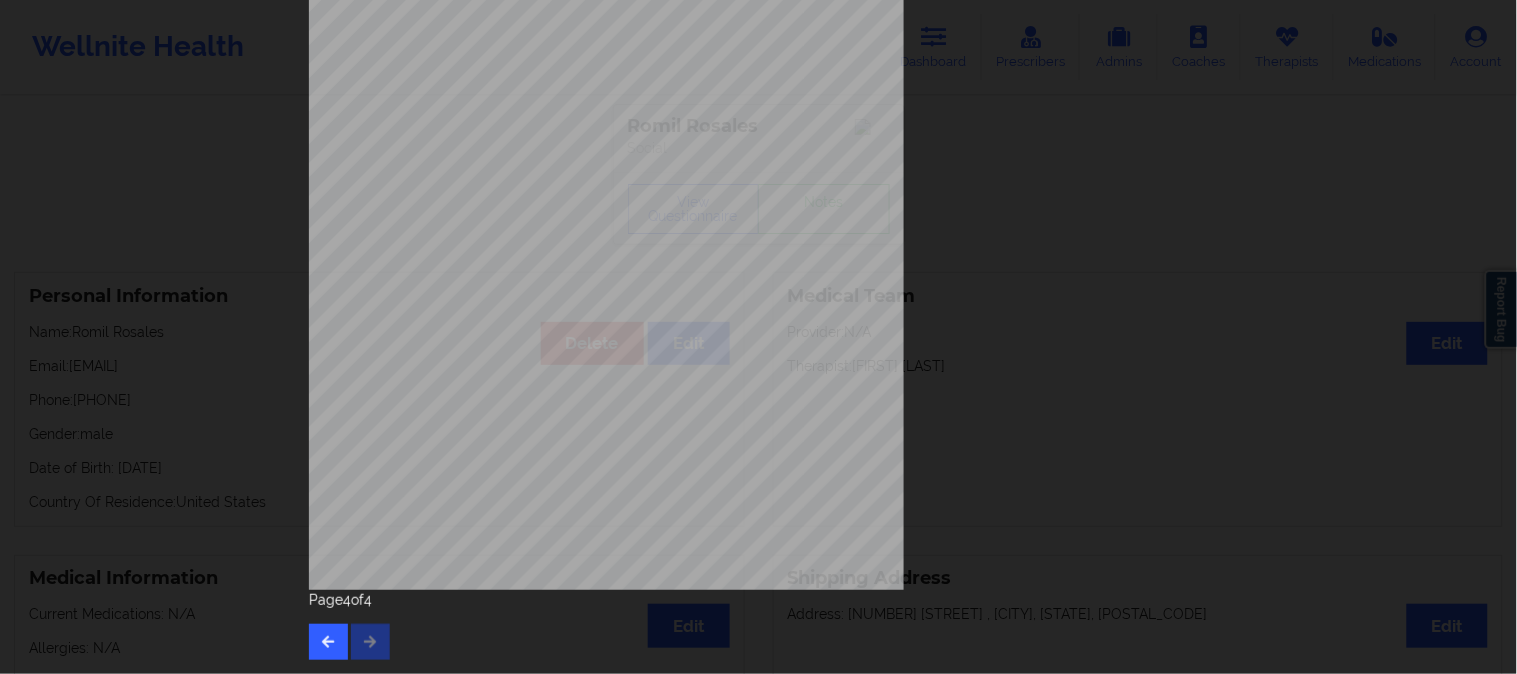 scroll, scrollTop: 0, scrollLeft: 0, axis: both 